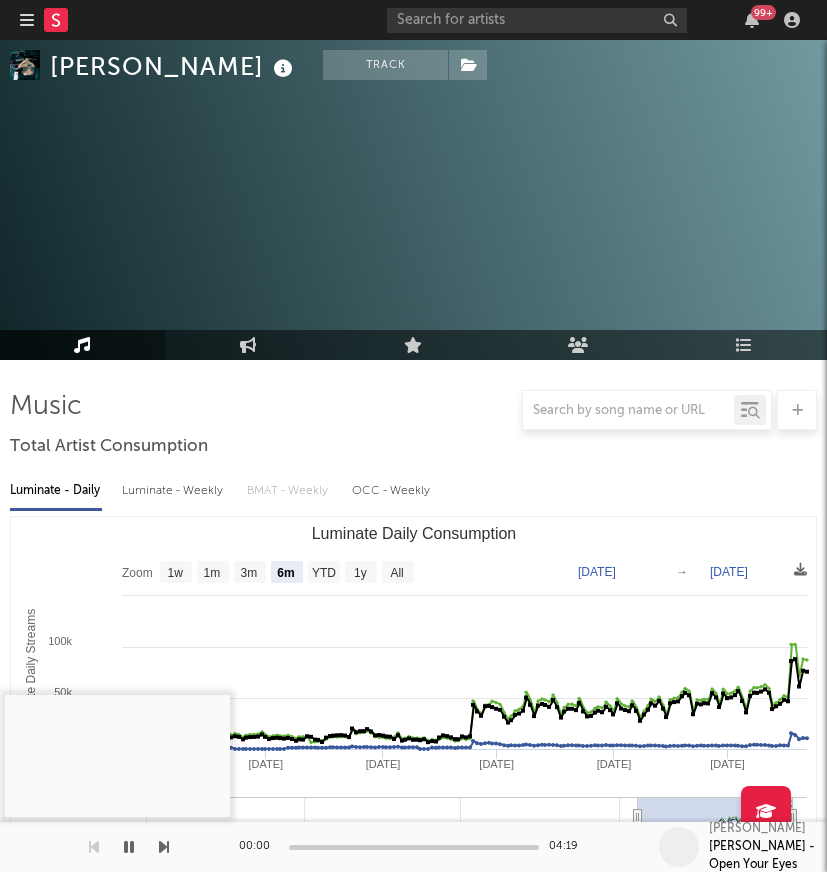 select on "6m" 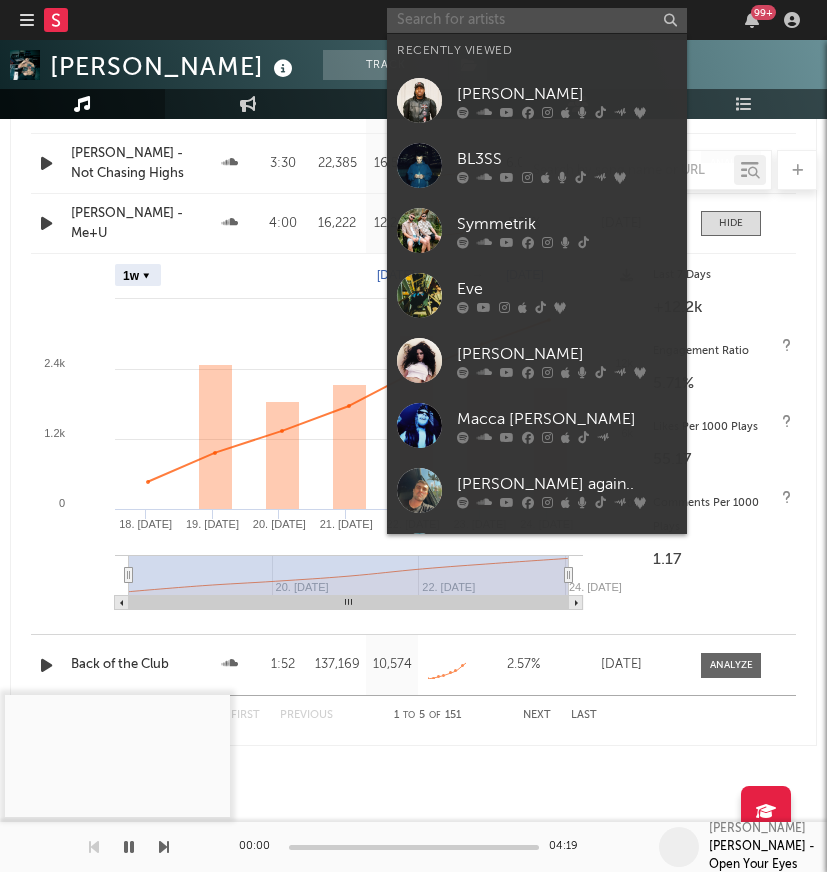 click at bounding box center (537, 20) 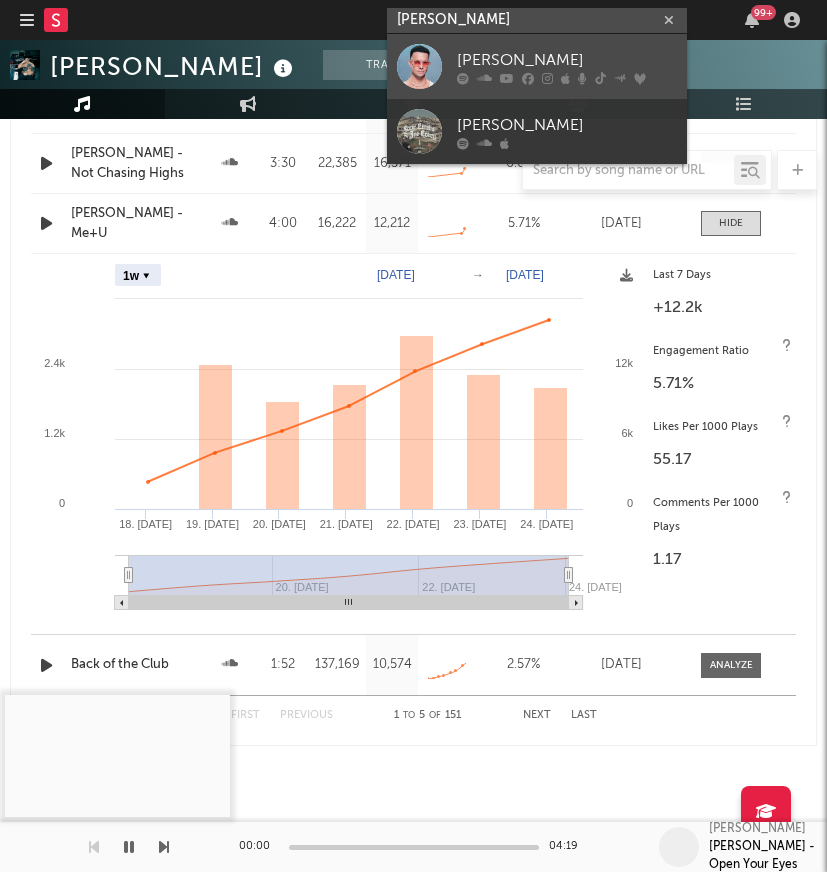 type on "[PERSON_NAME]" 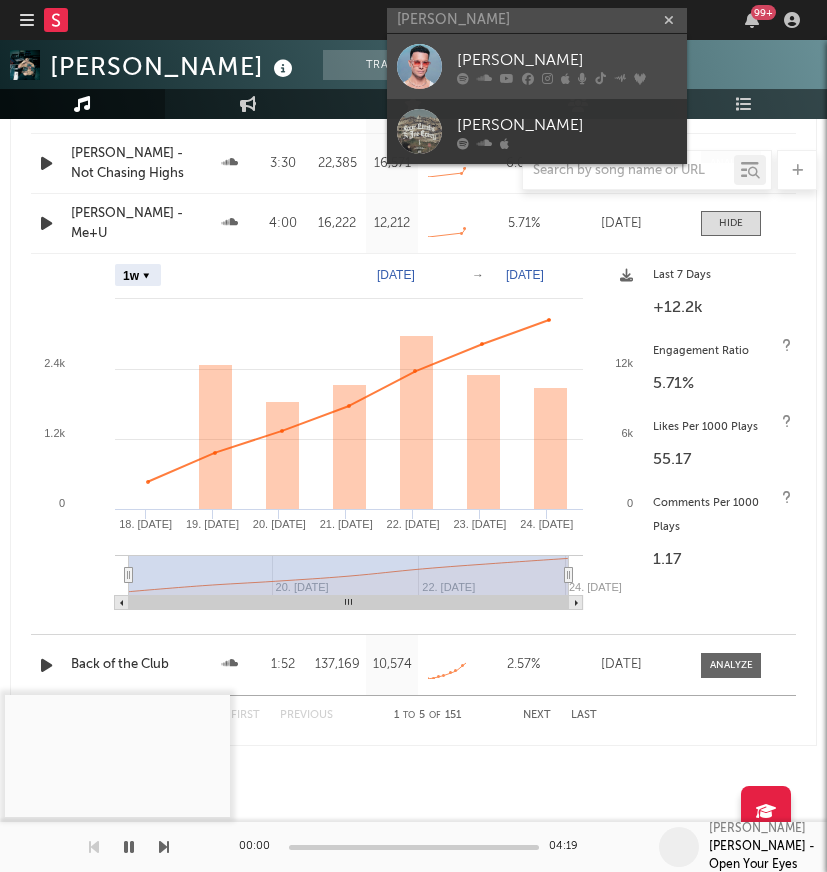 click at bounding box center (547, 78) 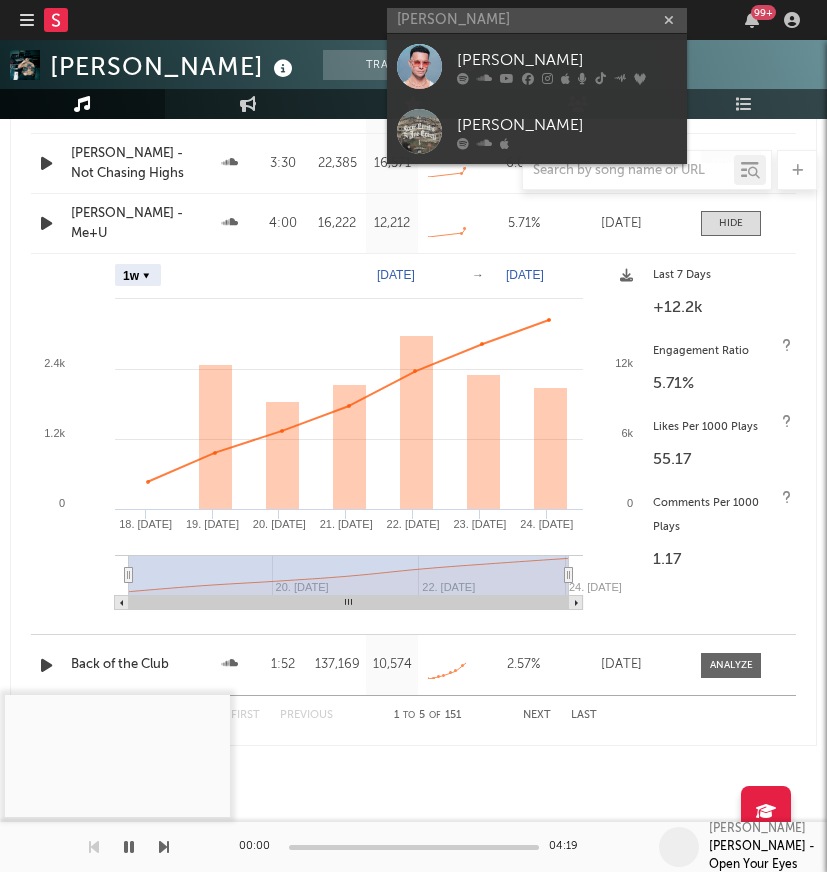 type 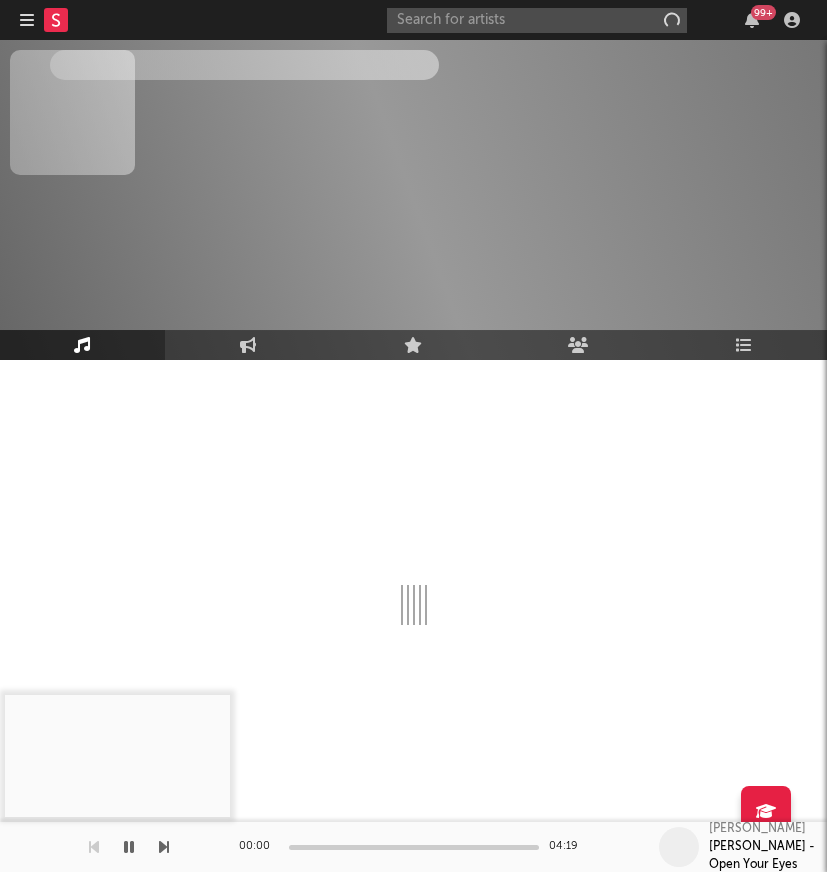 scroll, scrollTop: 0, scrollLeft: 0, axis: both 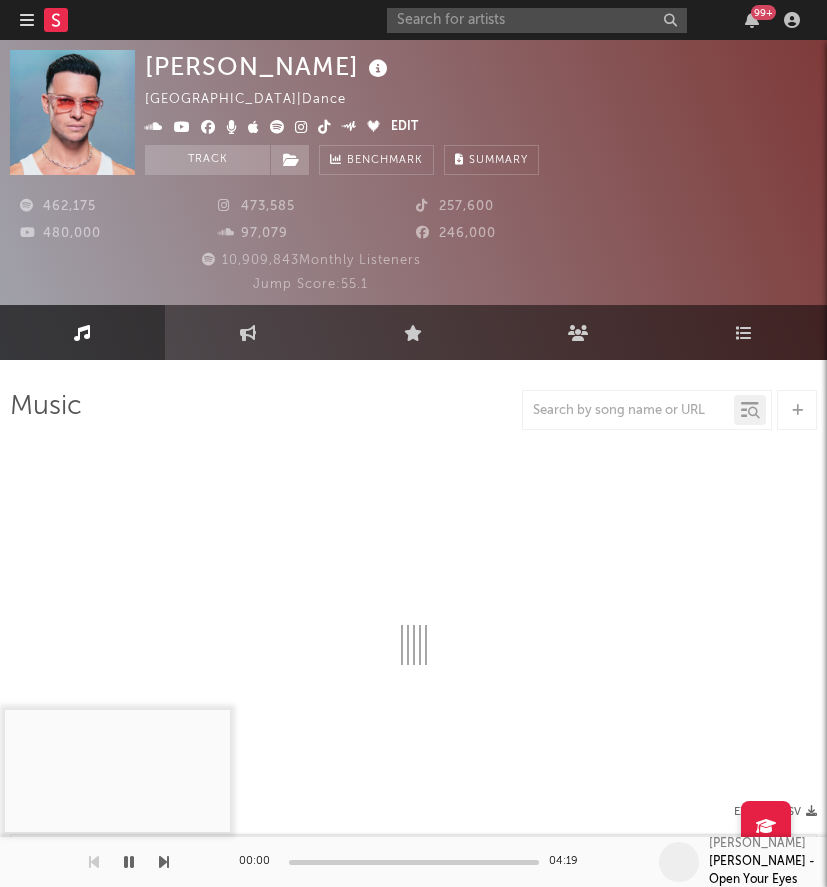 select on "6m" 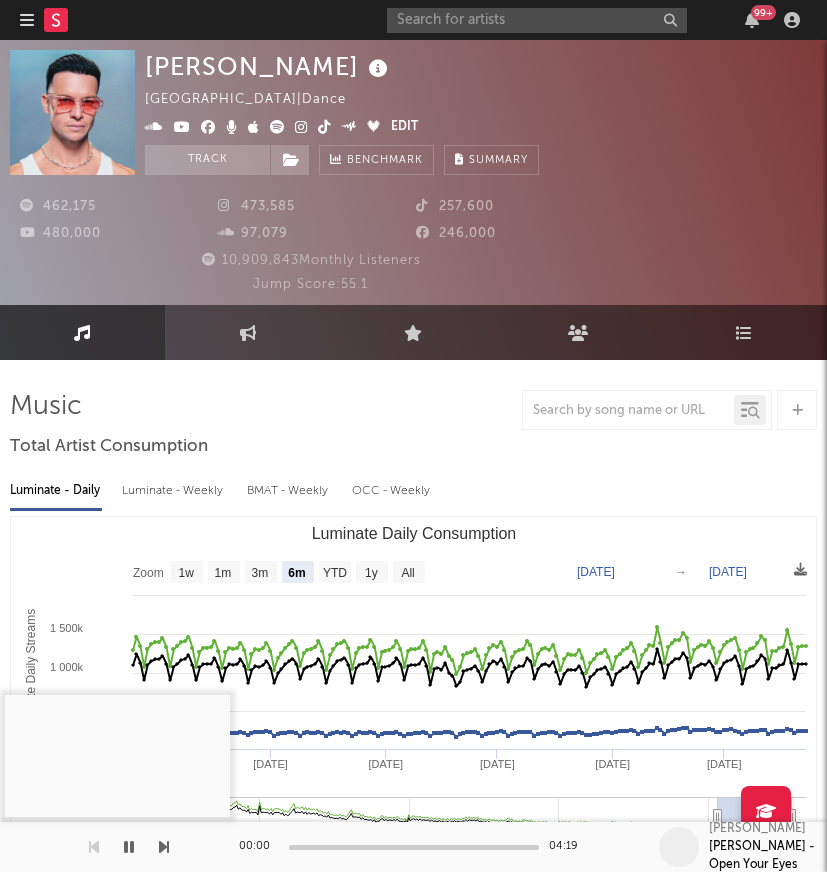 click on "[PERSON_NAME] [GEOGRAPHIC_DATA]  |  Dance Edit Track Benchmark Summary" at bounding box center (481, 112) 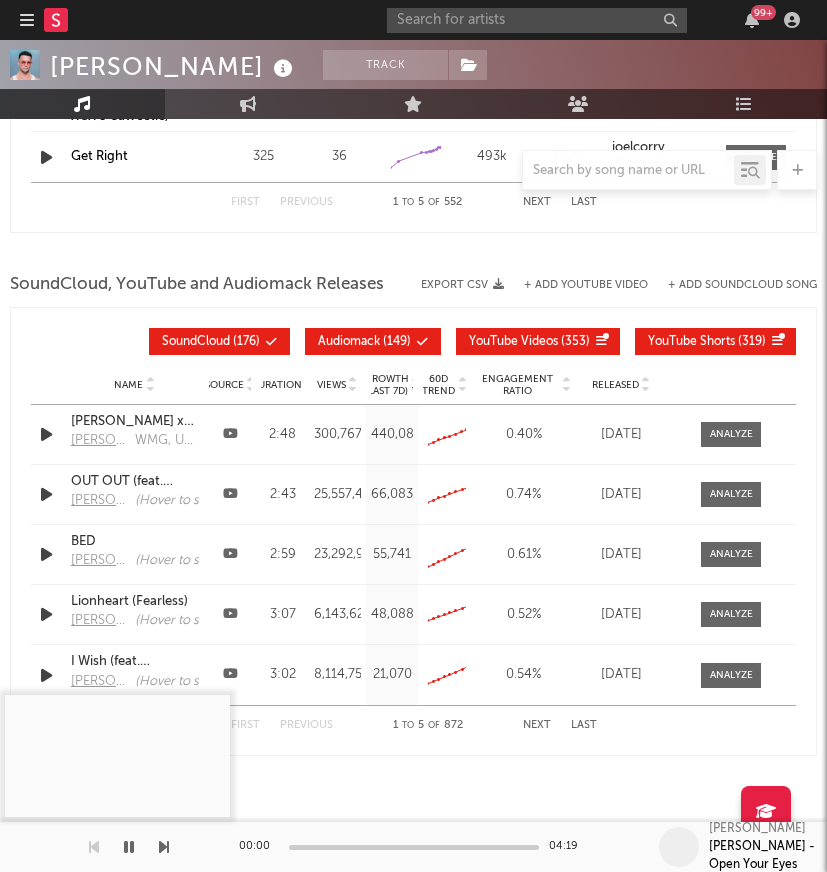 scroll, scrollTop: 2309, scrollLeft: 0, axis: vertical 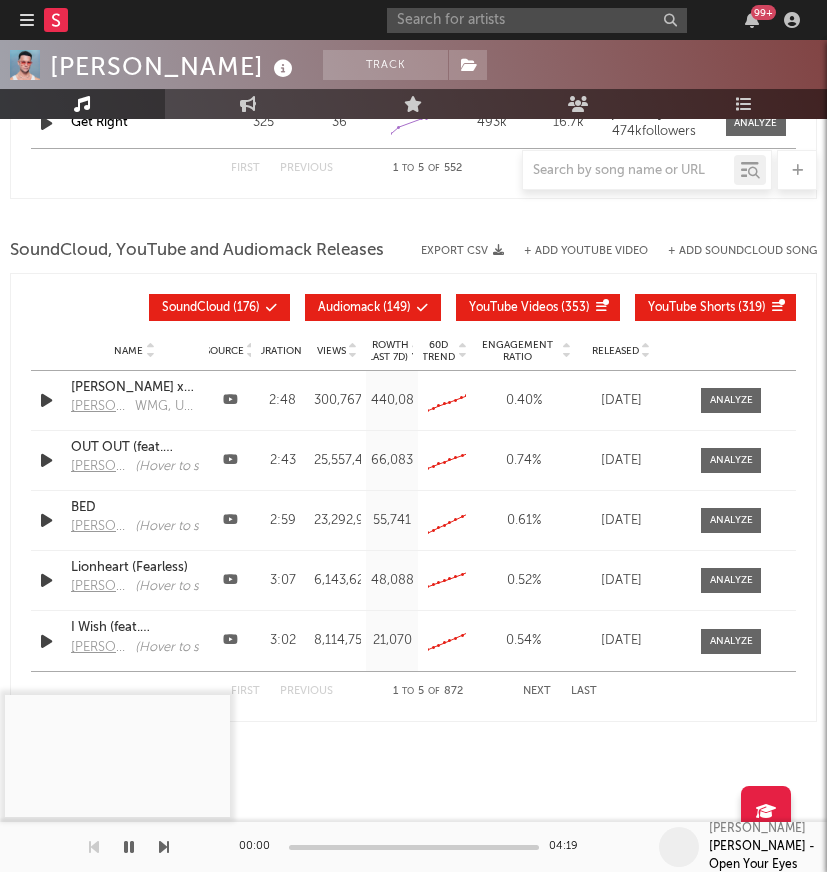 click on "Next" at bounding box center [537, 691] 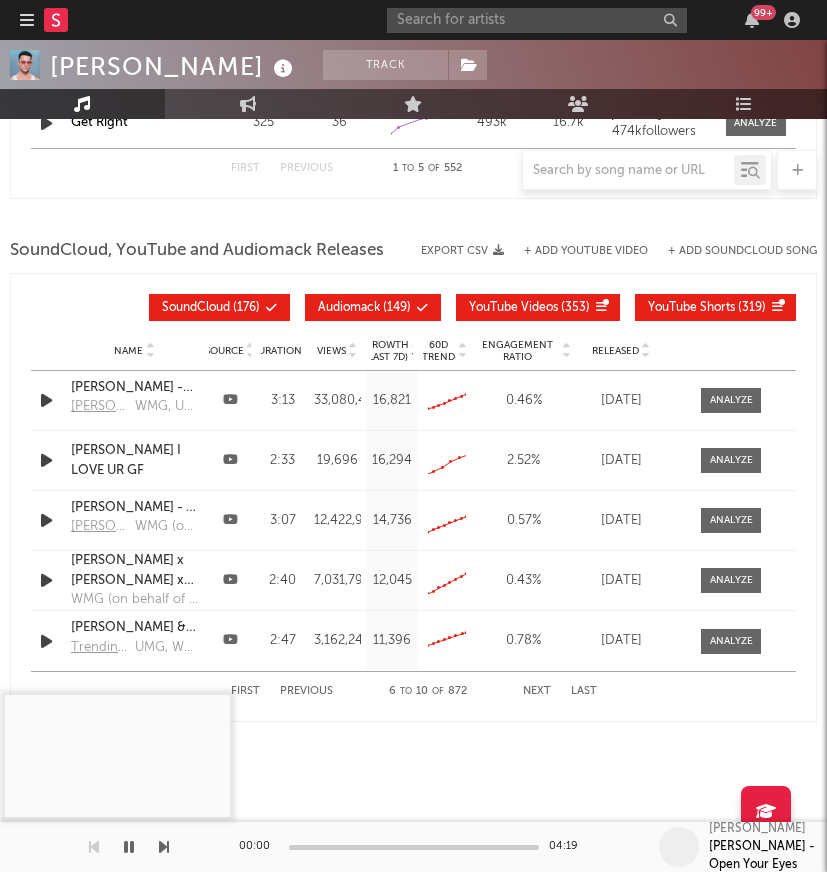 click on "Next" at bounding box center [537, 691] 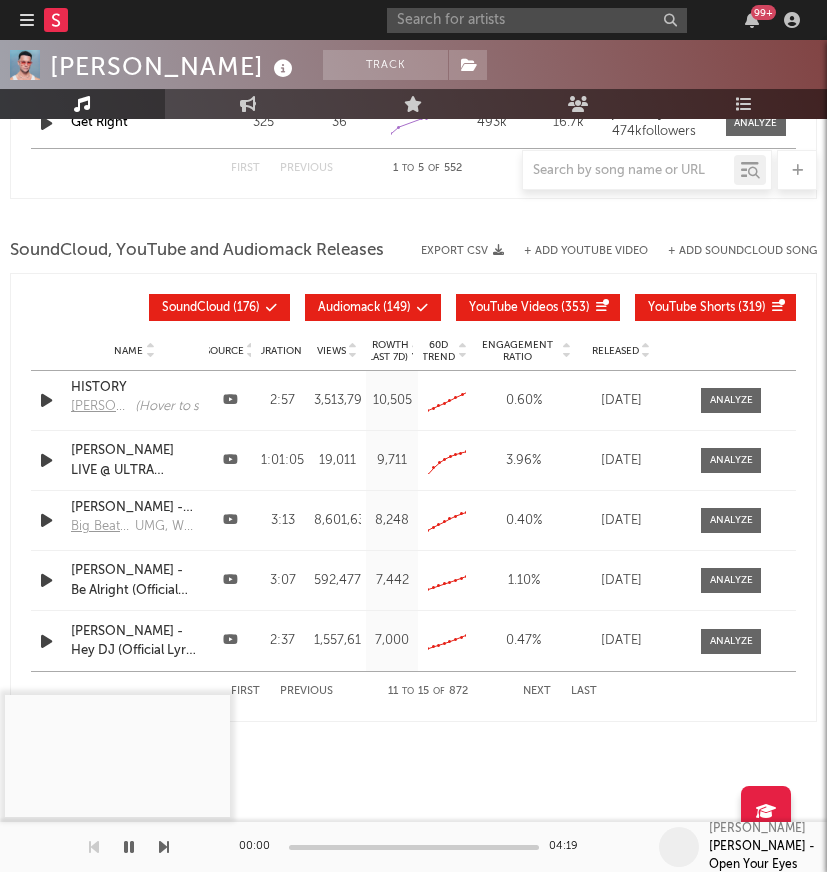 drag, startPoint x: 528, startPoint y: 693, endPoint x: 996, endPoint y: 337, distance: 588.0136 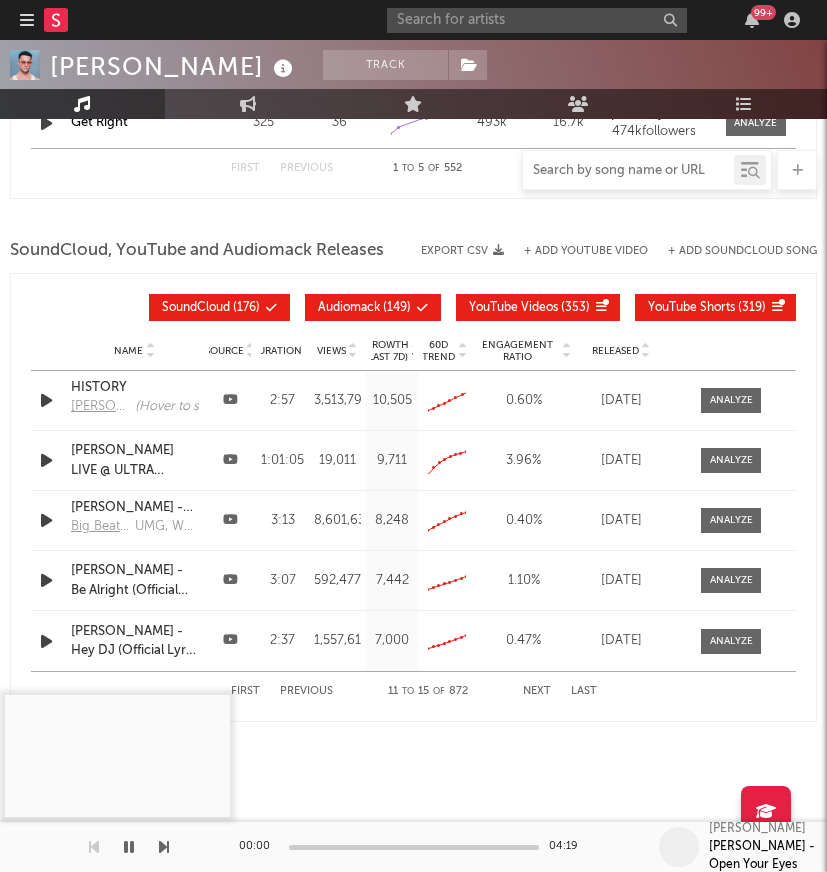 click at bounding box center [628, 171] 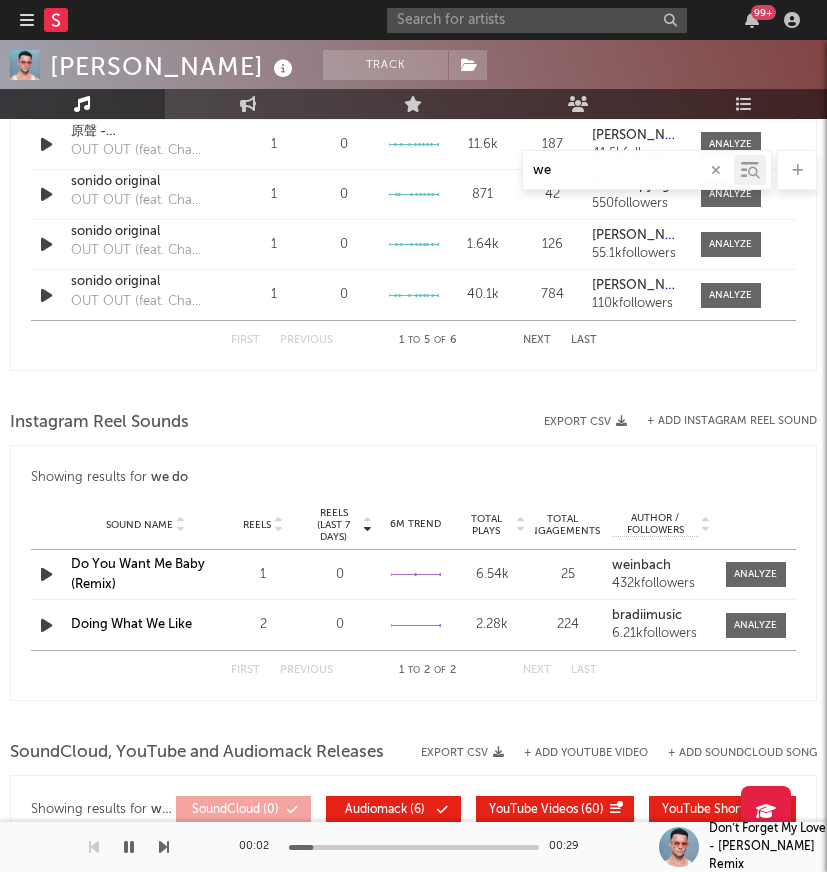 scroll, scrollTop: 2183, scrollLeft: 0, axis: vertical 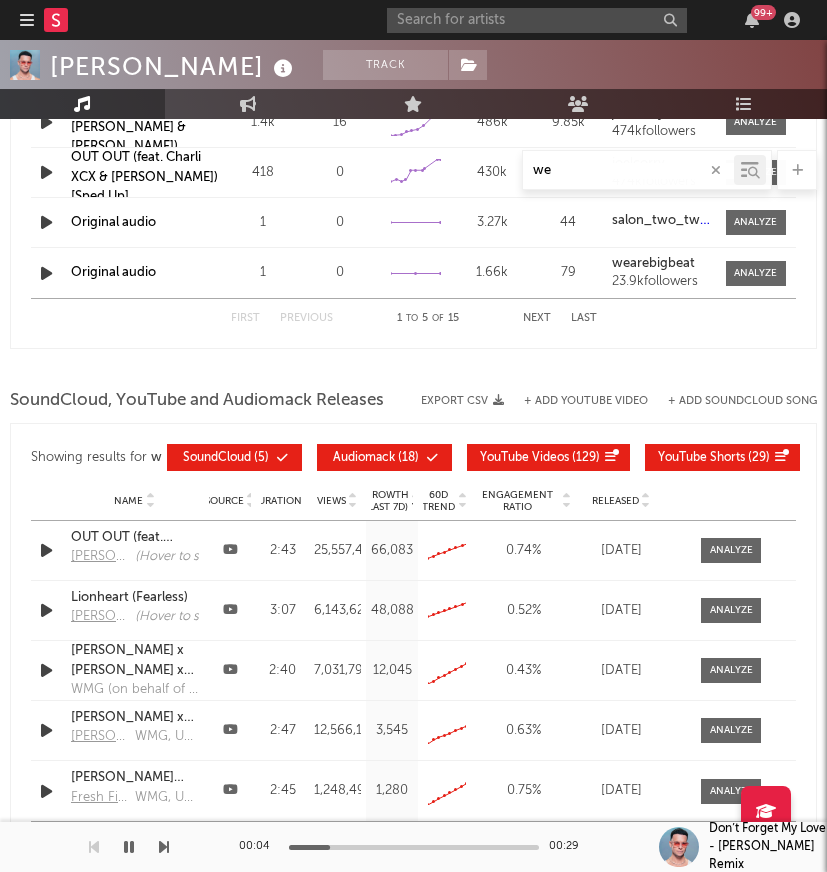 type on "w" 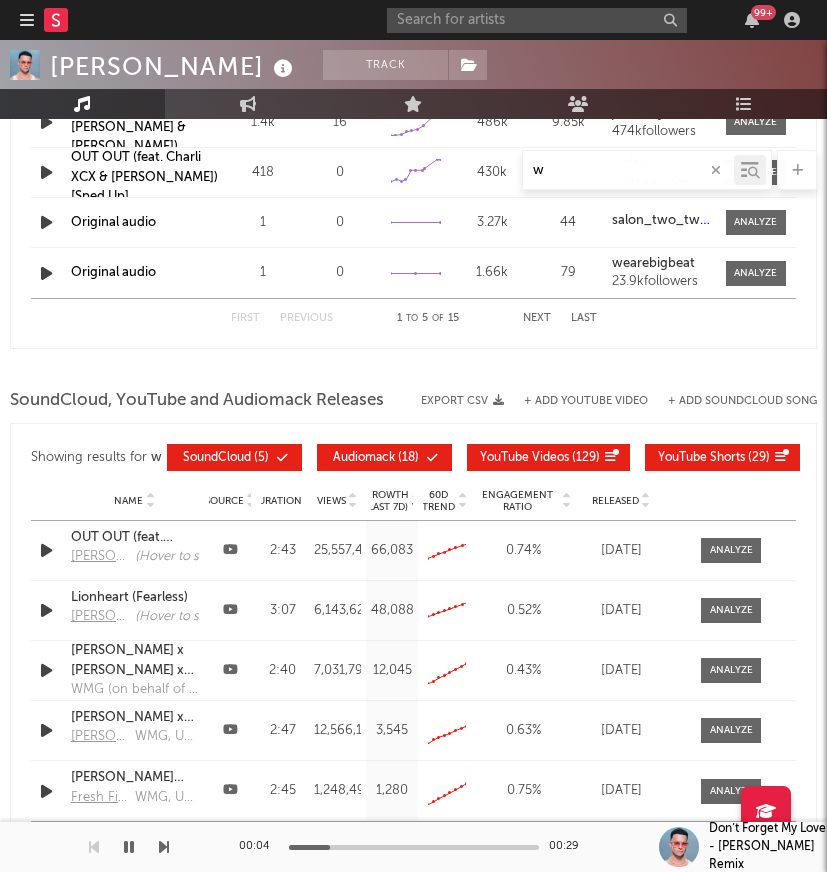 type 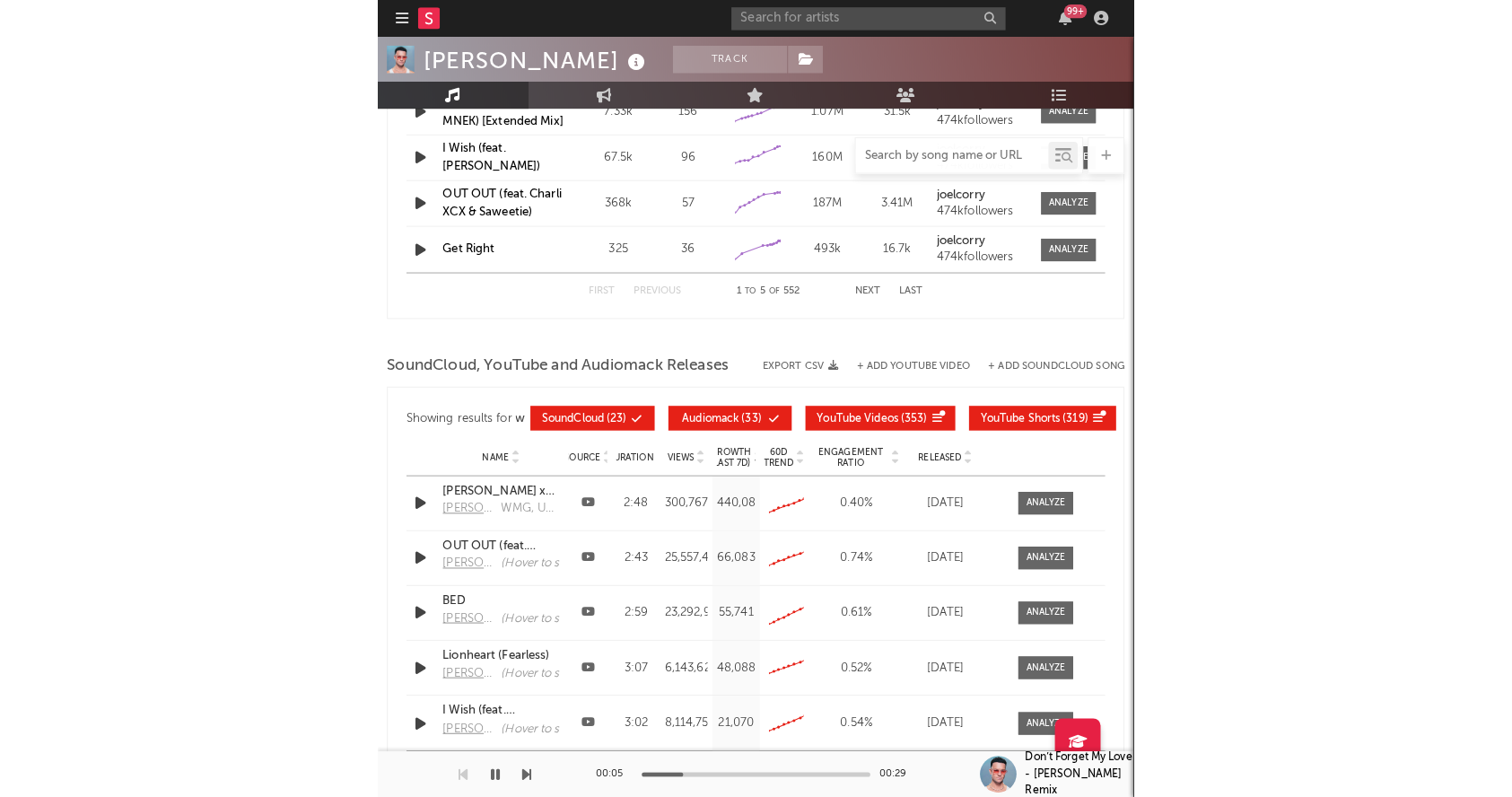 scroll, scrollTop: 1938, scrollLeft: 0, axis: vertical 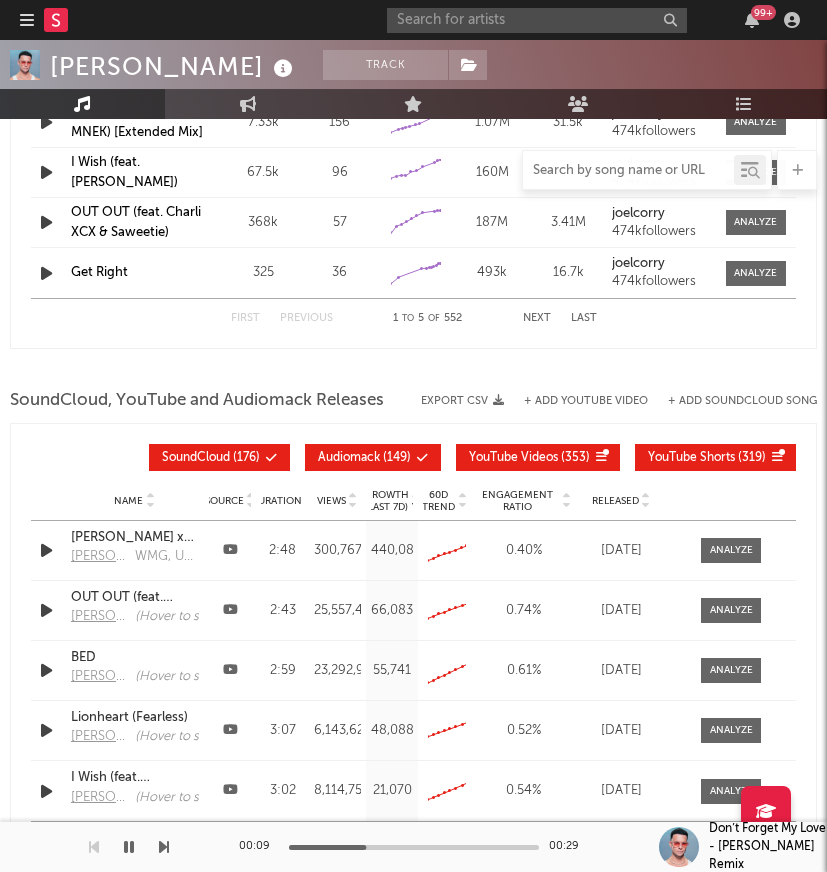 click at bounding box center (129, 847) 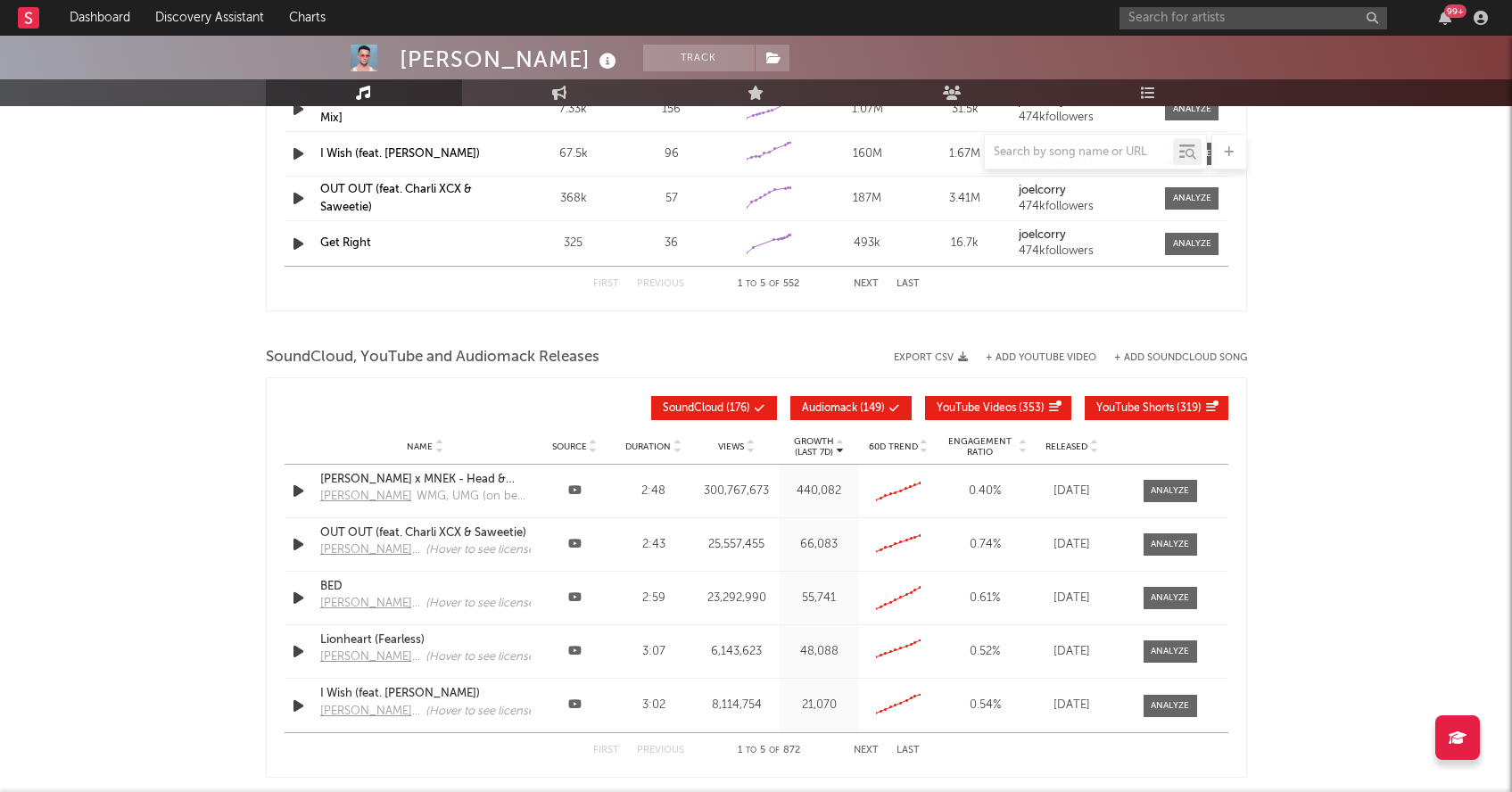 scroll, scrollTop: 1819, scrollLeft: 0, axis: vertical 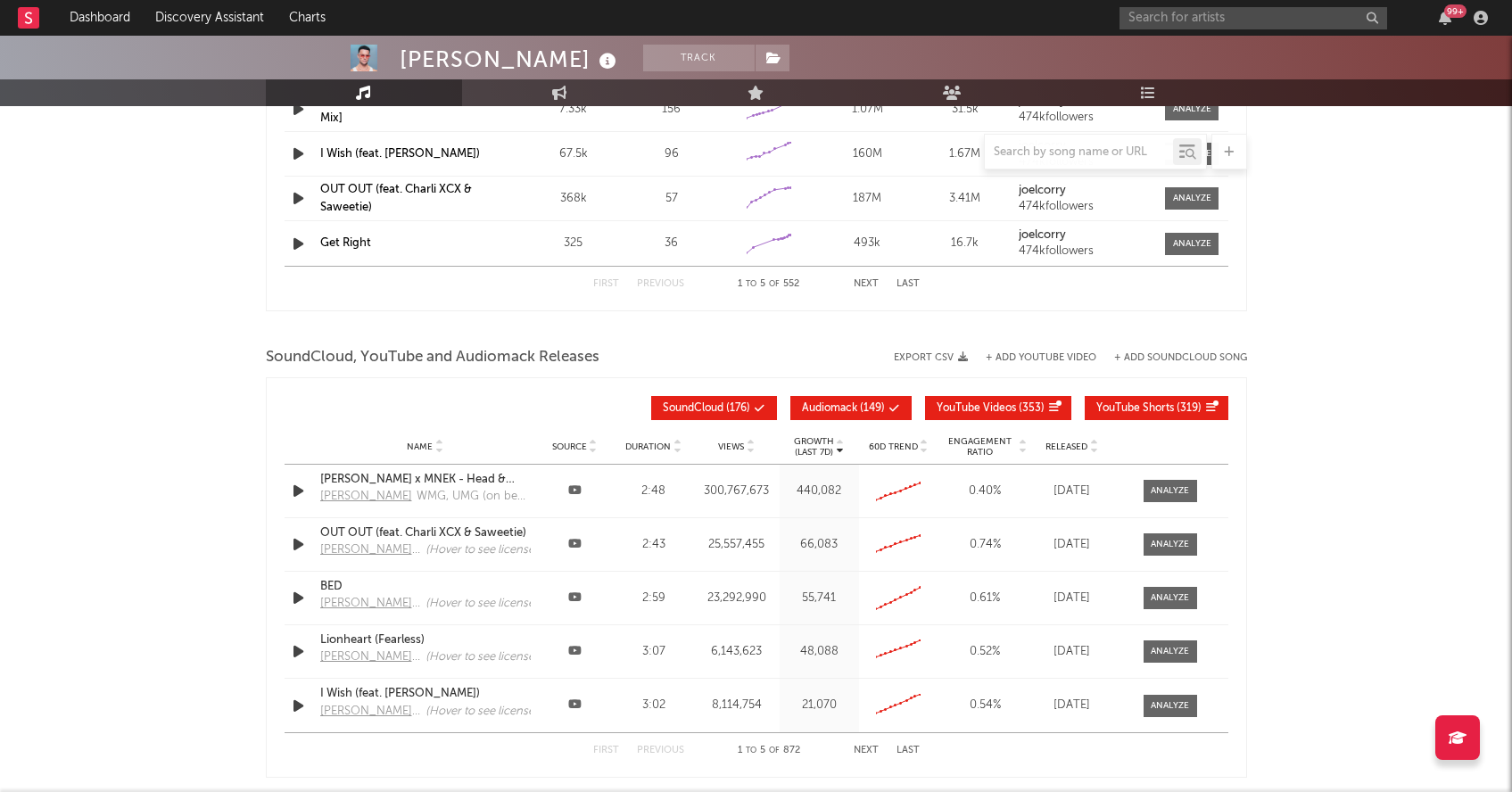 click on "[PERSON_NAME] Track [GEOGRAPHIC_DATA]  |  Dance Edit Track Benchmark Summary 462,175 473,585 257,600 480,000 97,079 246,000 10,909,843  Monthly Listeners Jump Score:  55.1 Music Engagement Live Audience Playlists/Charts Music Total Artist Consumption Luminate - Daily Luminate - Weekly BMAT - Weekly OCC - Weekly Zoom 1w 1m 3m 6m YTD 1y All [DATE] [DATE] Created with Highcharts 10.3.3 Luminate Daily Streams Luminate Daily Consumption [DATE]. [DATE]. Mar [DATE]. Mar [DATE]. Apr [DATE]. May [DATE]. [DATE]. [DATE] [DATE] 2023 2024 2025 0 500k 1 000k 1 500k 2 000k Zoom 1w 1m 3m 6m YTD 1y All [DATE] → [DATE] Global Streaming On-Demand Audio Ex-US Streaming On-Demand Audio US Streaming On-Demand Audio Recent DSP Releases Export CSV  Last Day Spotify Plays Copyright 7 Day Spotify Plays Last Day Spotify Plays ATD Spotify Plays Spotify Popularity Released Global ATD Audio Streams Global Rolling 7D Audio Streams Estimated % Playlist Streams Last Day Spotify Popularity Originals   ( 243" at bounding box center (756, -436) 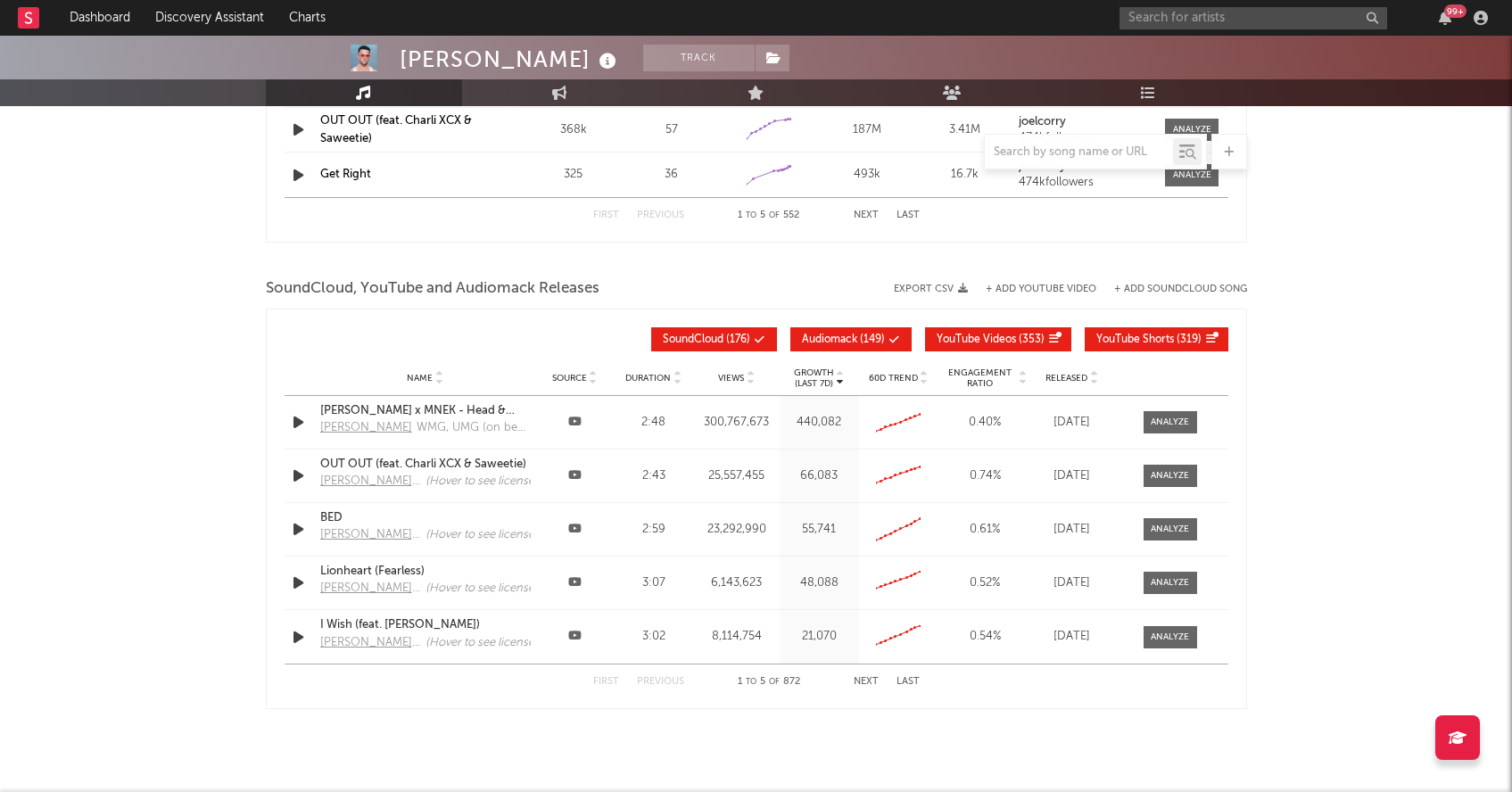 scroll, scrollTop: 1890, scrollLeft: 0, axis: vertical 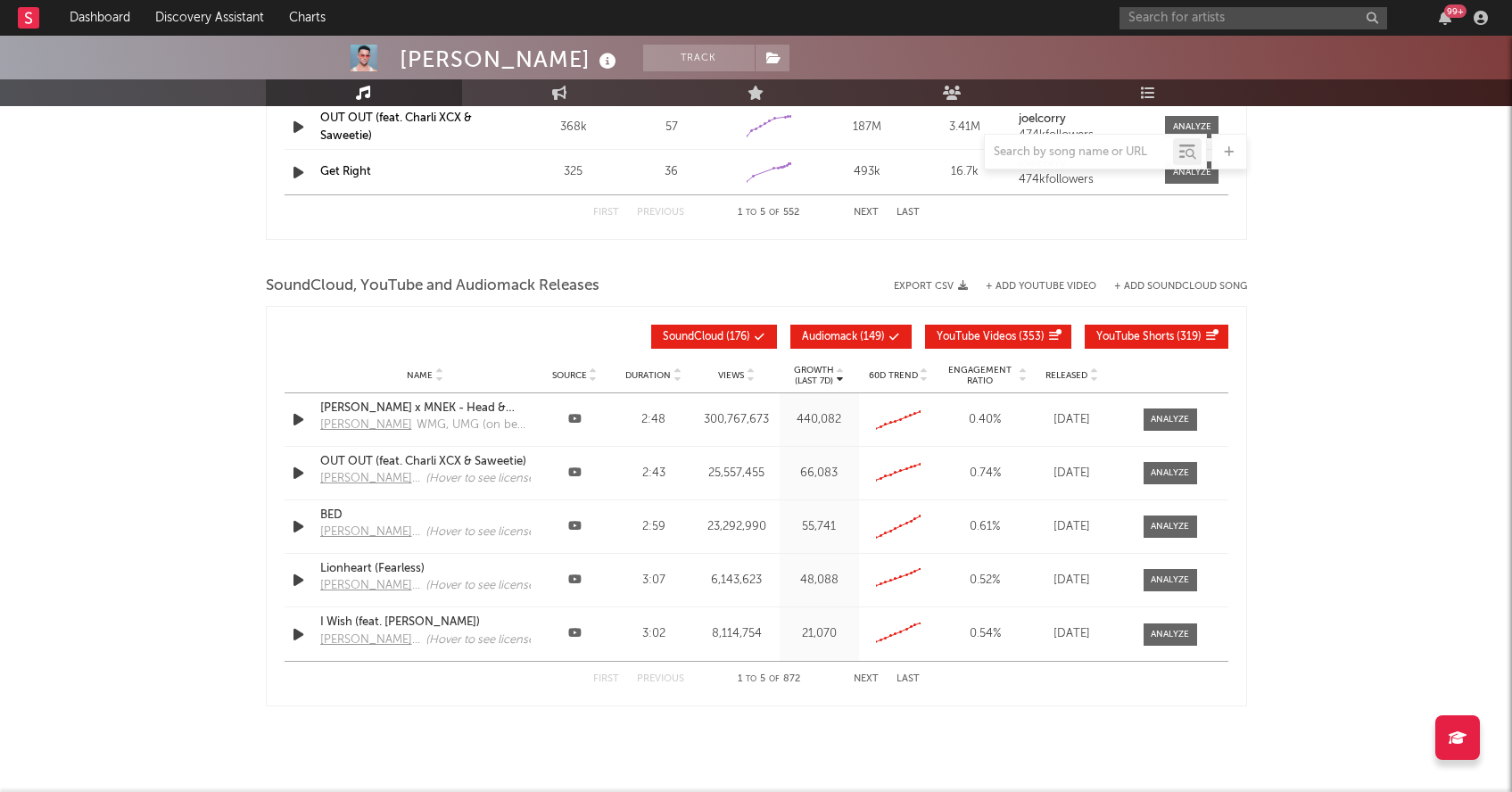 click on "Next" at bounding box center (866, 679) 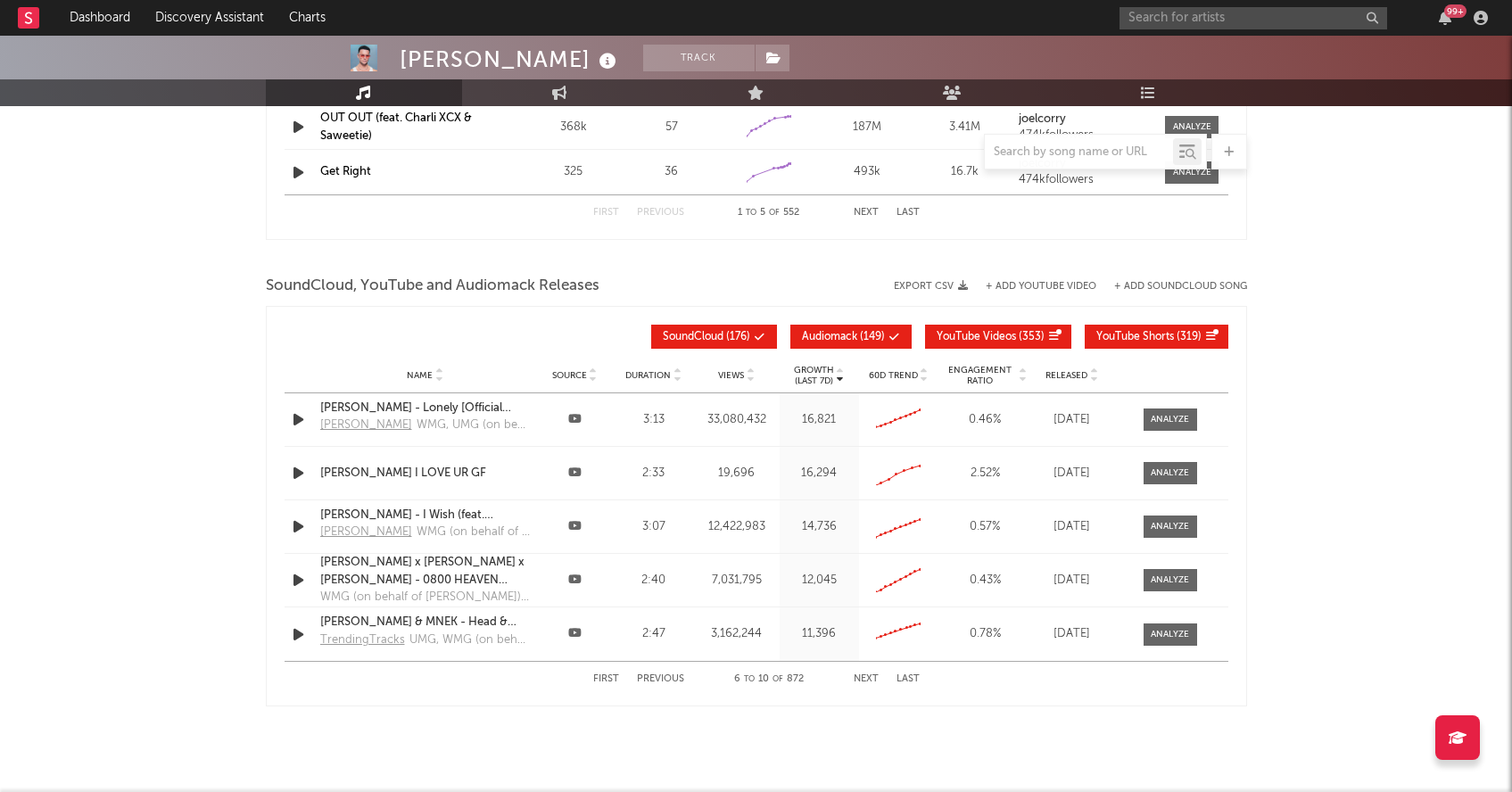 click on "Next" at bounding box center [866, 679] 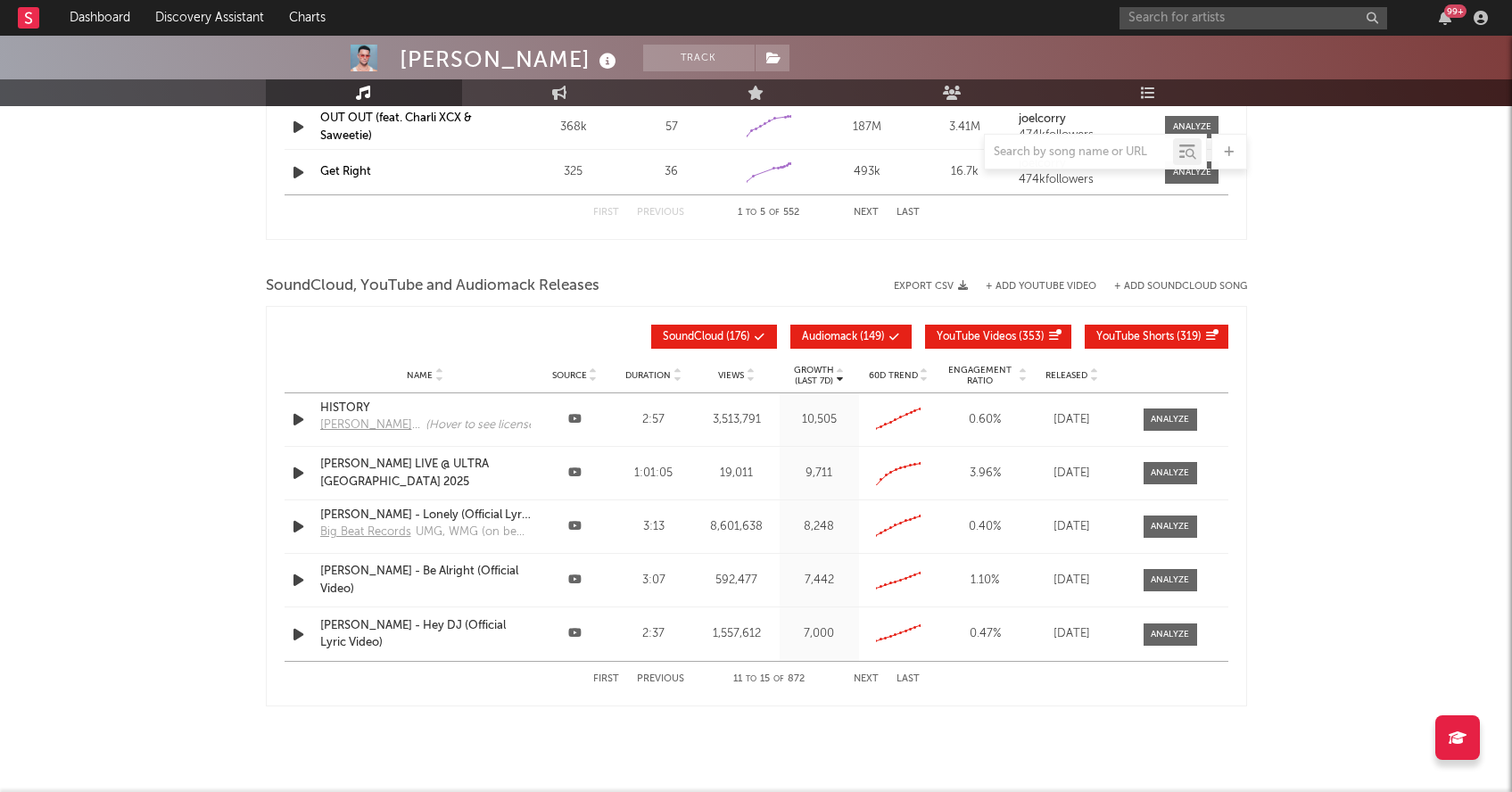 click on "Next" at bounding box center [866, 679] 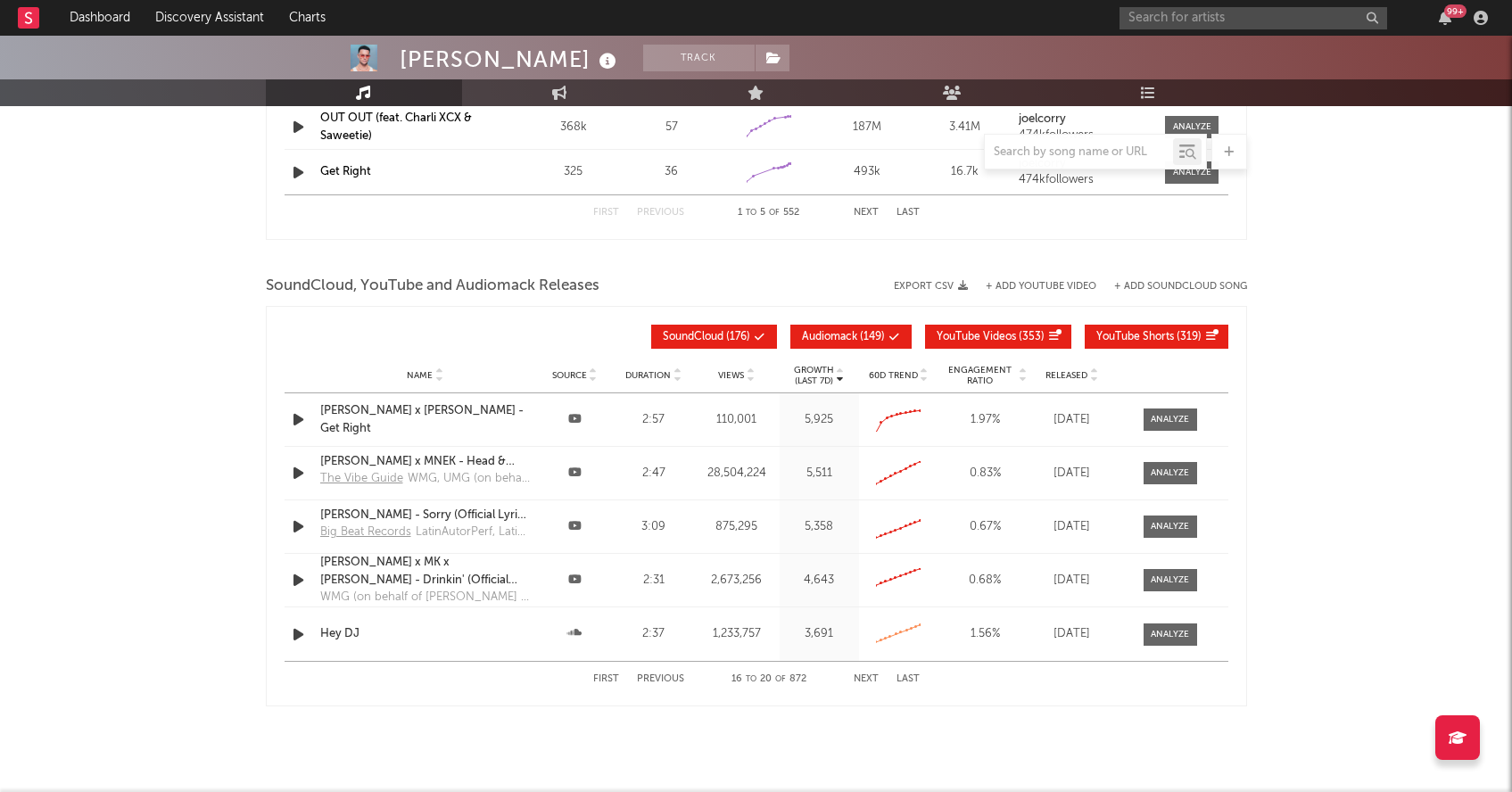 click on "Next" at bounding box center [866, 679] 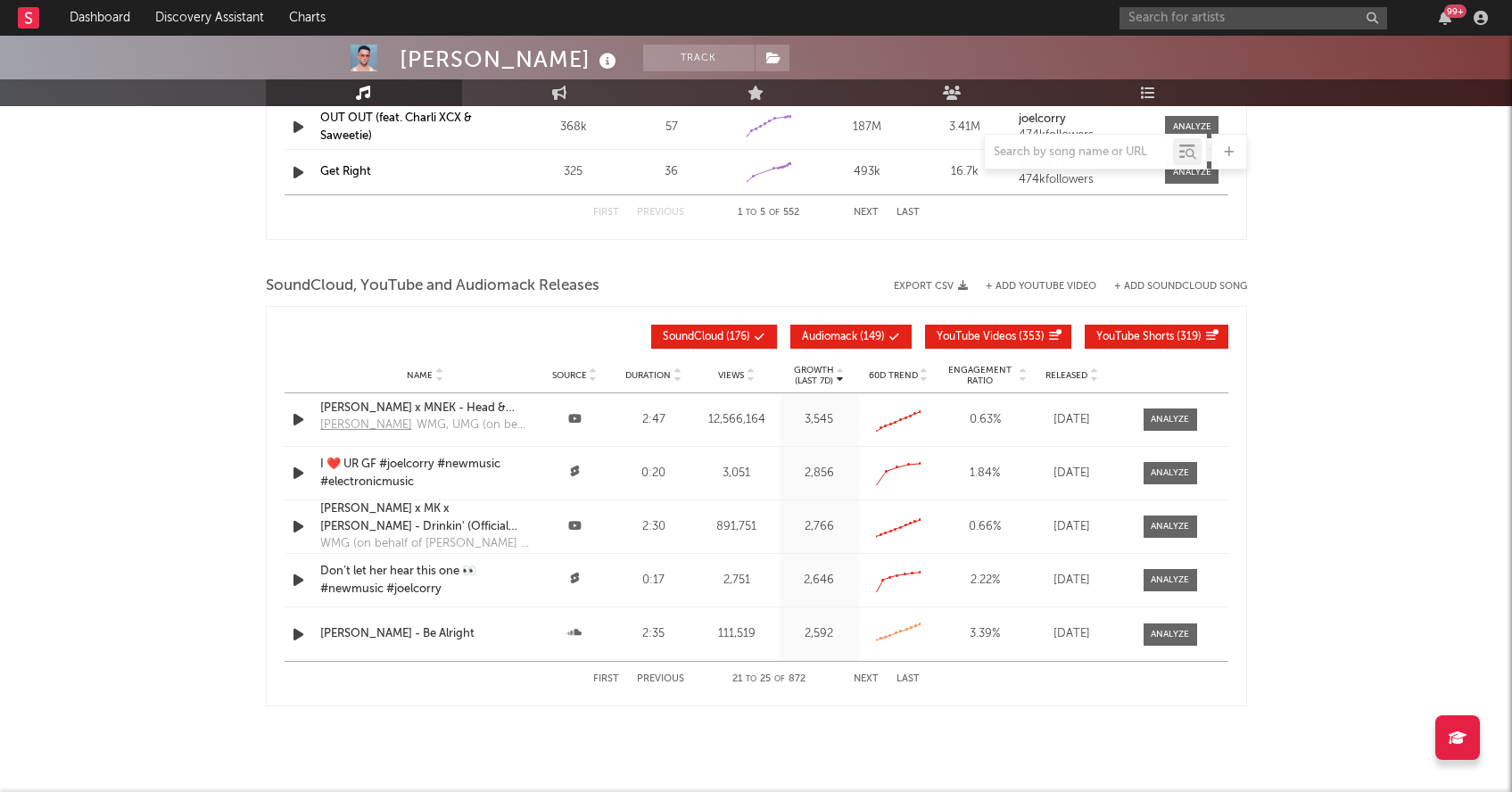 click on "Next" at bounding box center (866, 679) 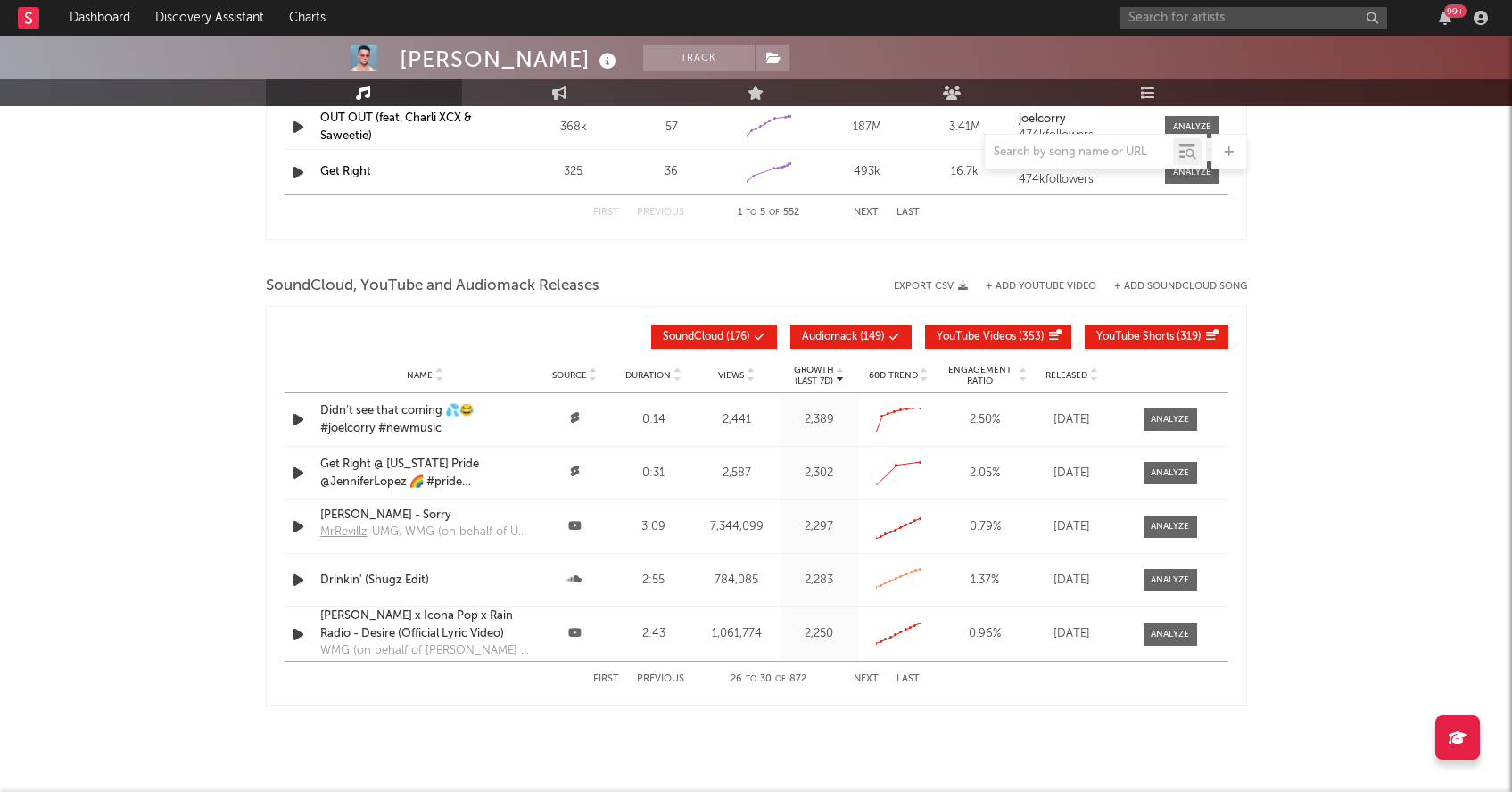 click on "Next" at bounding box center [866, 679] 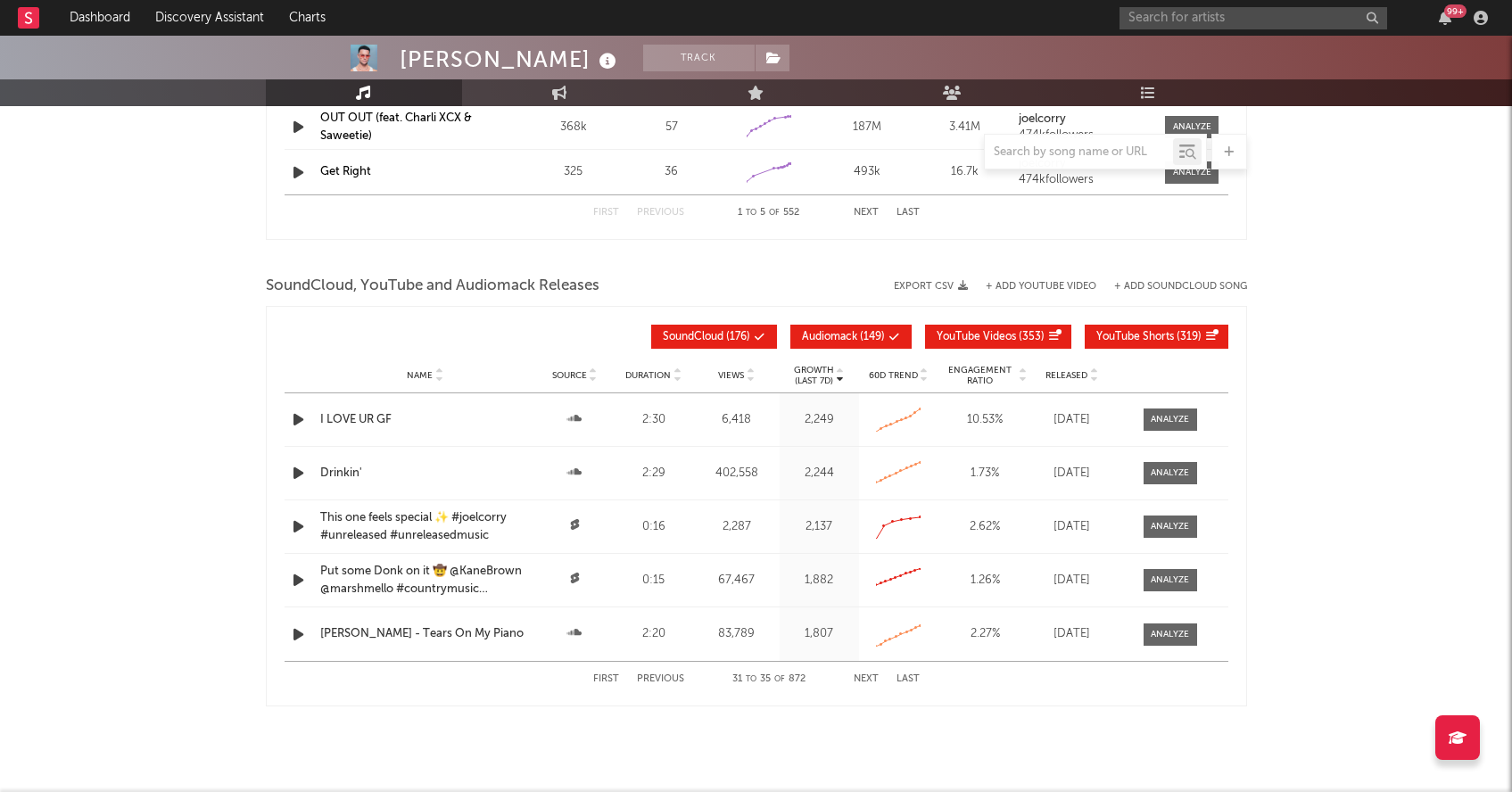 click on "First Previous 31   to   35   of   872 Next Last" at bounding box center (756, 679) 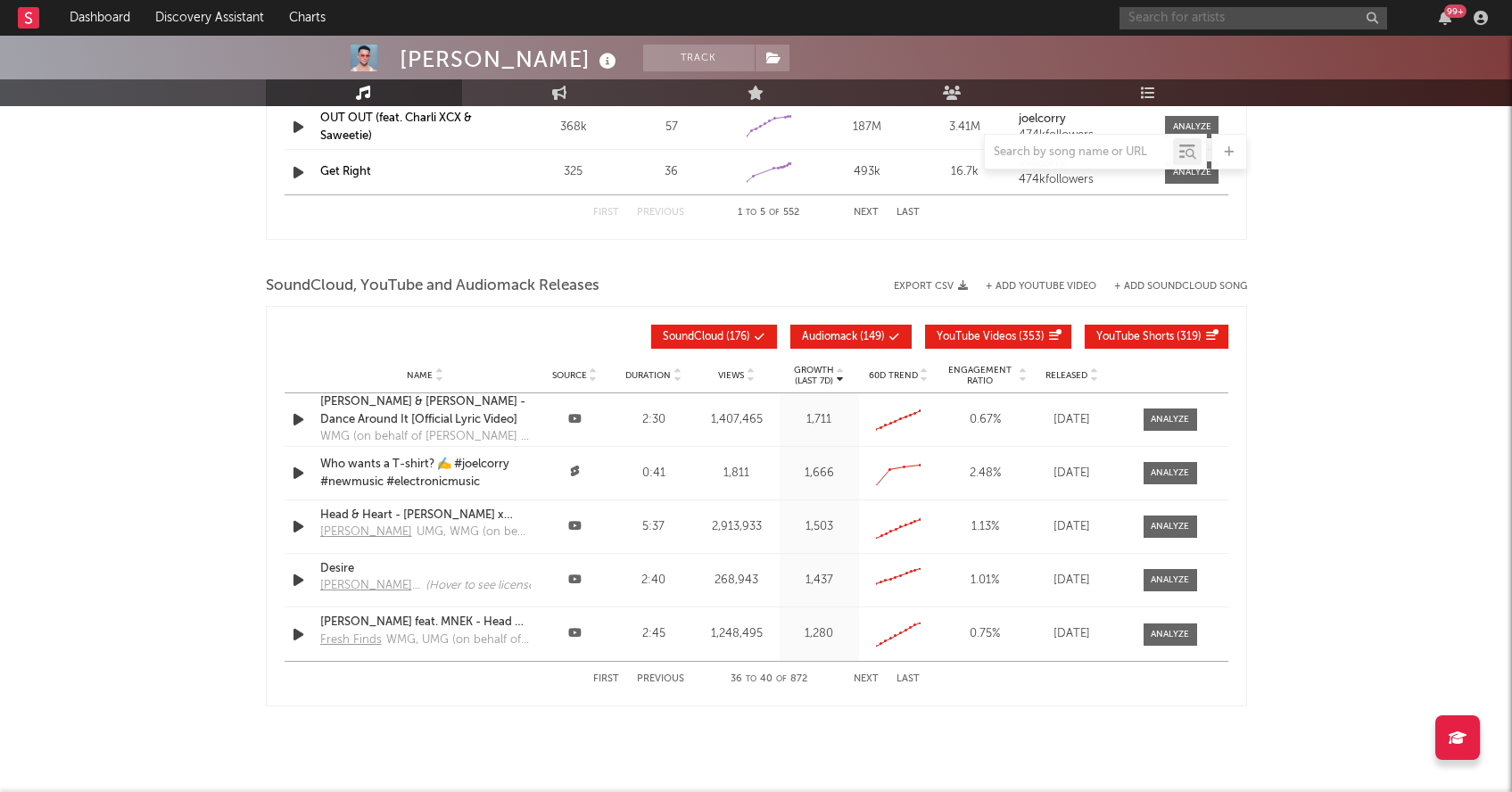 click at bounding box center (1253, 18) 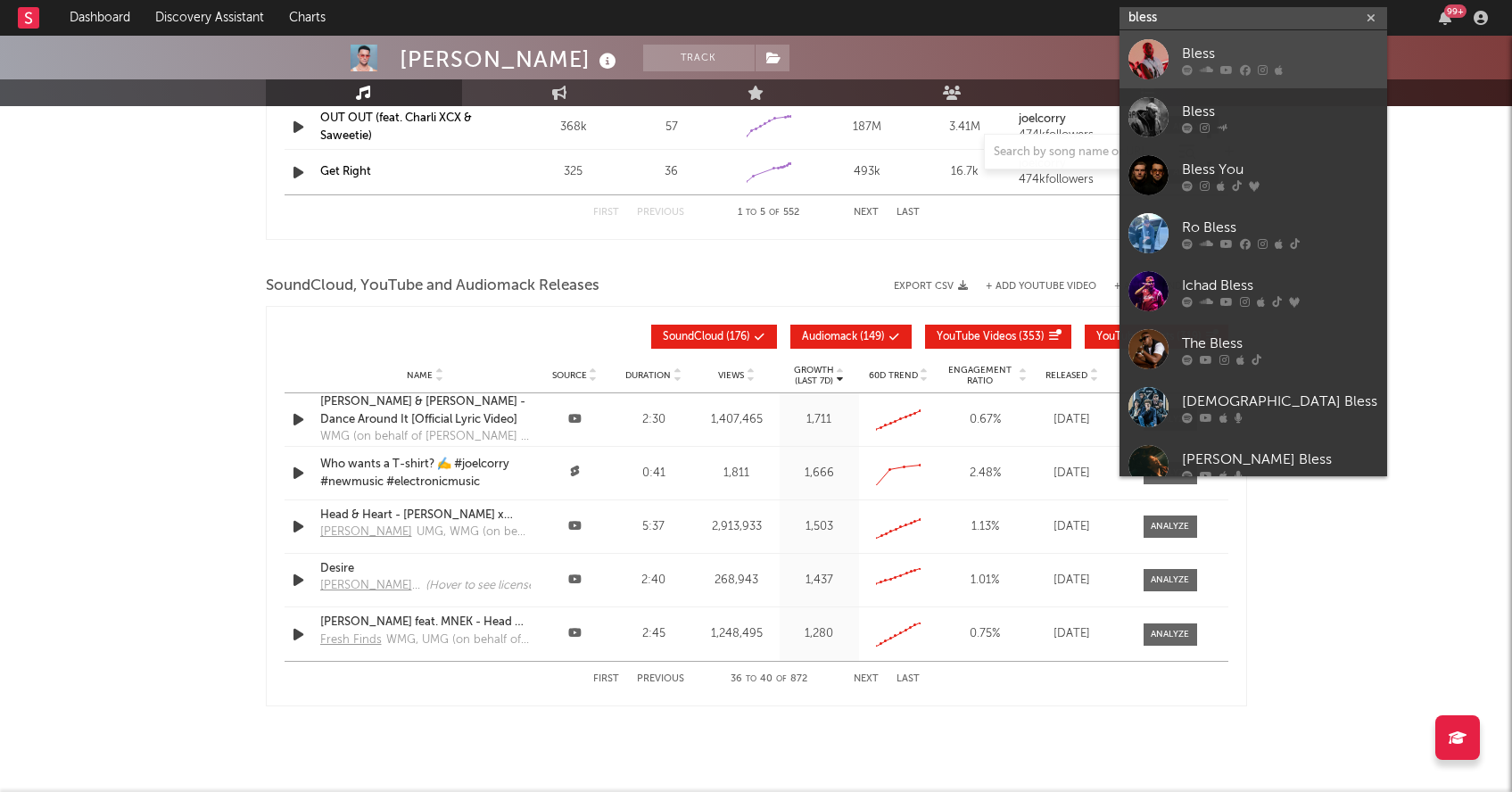 type on "bless" 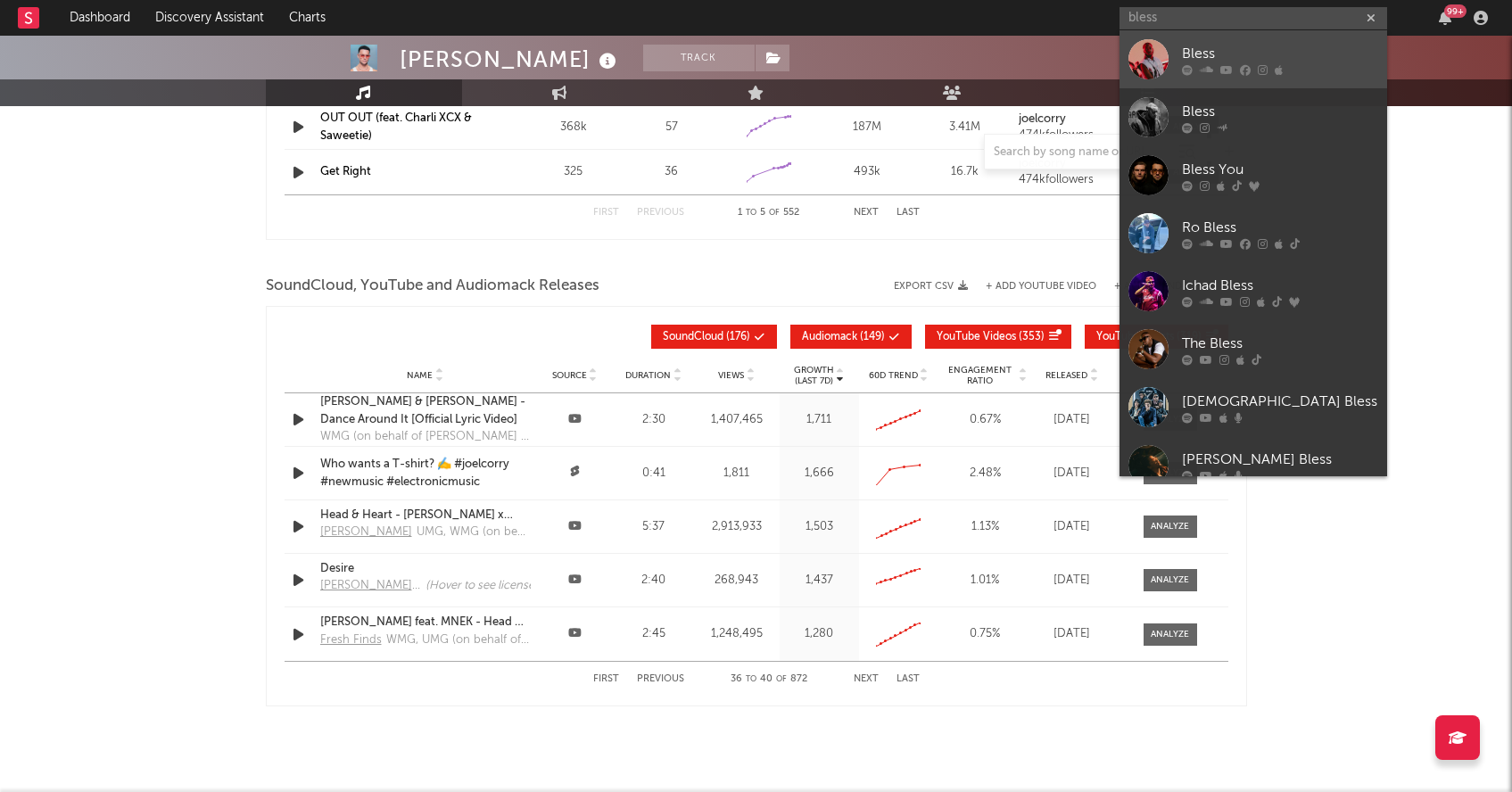 click on "Bless" at bounding box center [1280, 54] 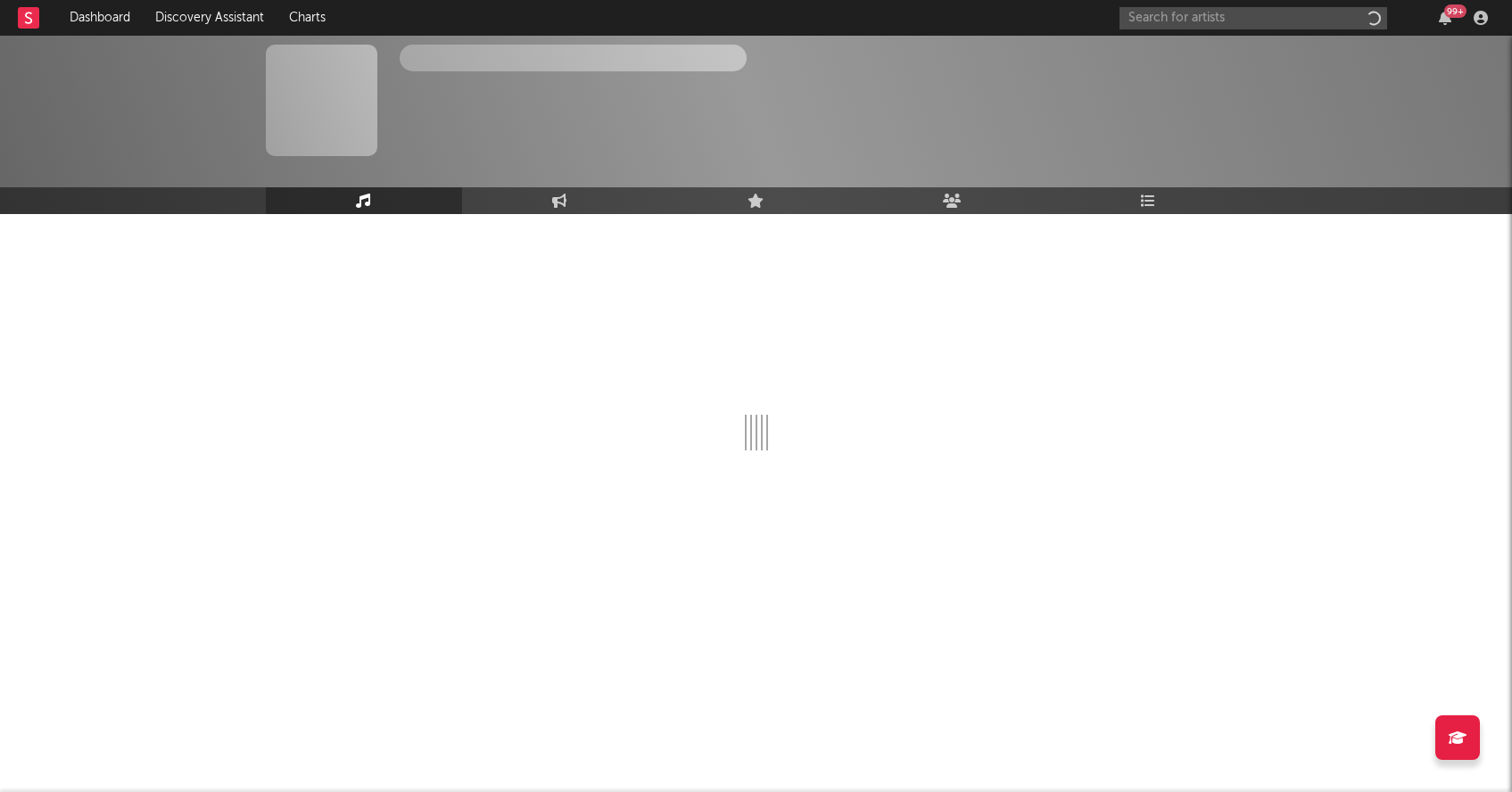 scroll, scrollTop: 0, scrollLeft: 0, axis: both 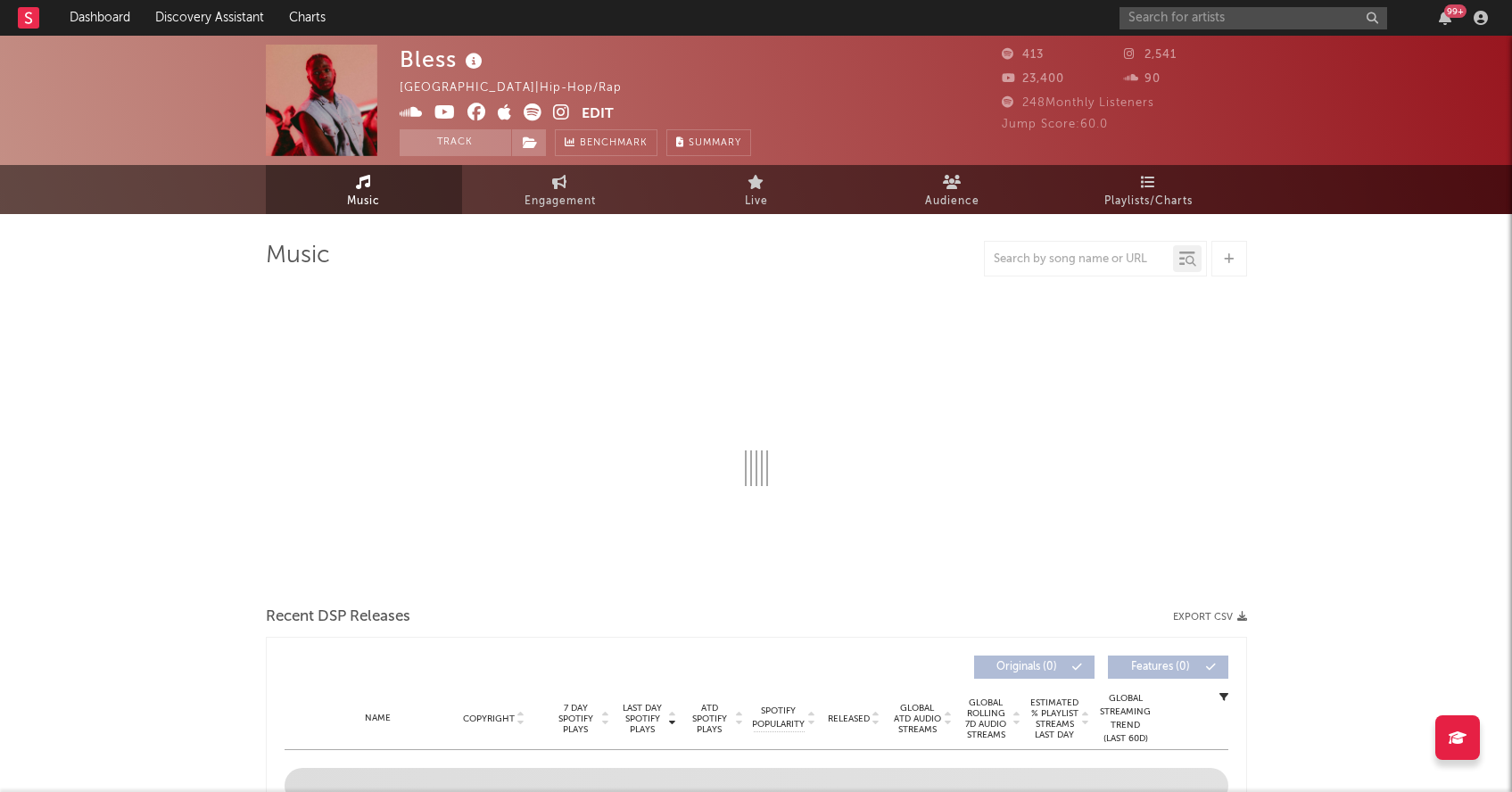 select on "1w" 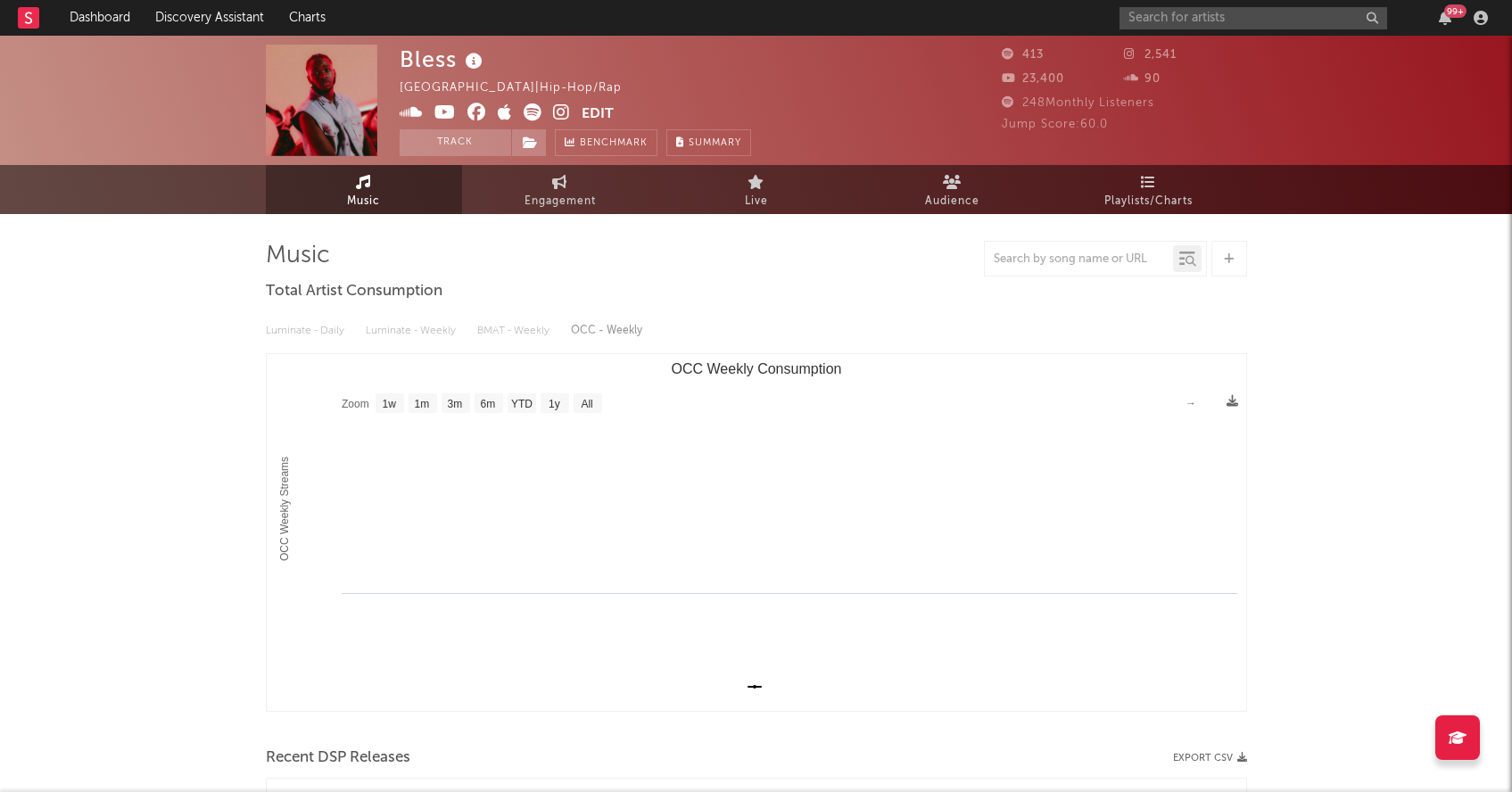 click on "Bless Ireland  |  Hip-Hop/Rap Edit Track Benchmark Summary 413 2,541 23,400 90 248  Monthly Listeners Jump Score:  60.0 Music Engagement Live Audience Playlists/Charts Music Total Artist Consumption Luminate - Daily Luminate - Weekly BMAT - Weekly OCC - Weekly Zoom 1w 1m 3m 6m YTD 1y All Created with Highcharts 10.3.3 OCC Weekly Streams OCC Weekly Consumption Zoom 1w 1m 3m 6m YTD 1y All → Recent DSP Releases Export CSV  Last Day Spotify Plays Copyright 7 Day Spotify Plays Last Day Spotify Plays ATD Spotify Plays Spotify Popularity Released Global ATD Audio Streams Global Rolling 7D Audio Streams Estimated % Playlist Streams Last Day Spotify Popularity Streams / 7d Growth Originals   ( 48 ) Features   ( 4 ) Name Copyright Label Album Names Composer Names 7 Day Spotify Plays Last Day Spotify Plays ATD Spotify Plays Spotify Popularity Total US Streams Total US SES Total UK Streams Total UK Audio Streams UK Weekly Streams UK Weekly Audio Streams Released US ATD Audio Streams US Rolling 7D Audio Streams Name 1" at bounding box center (756, 1204) 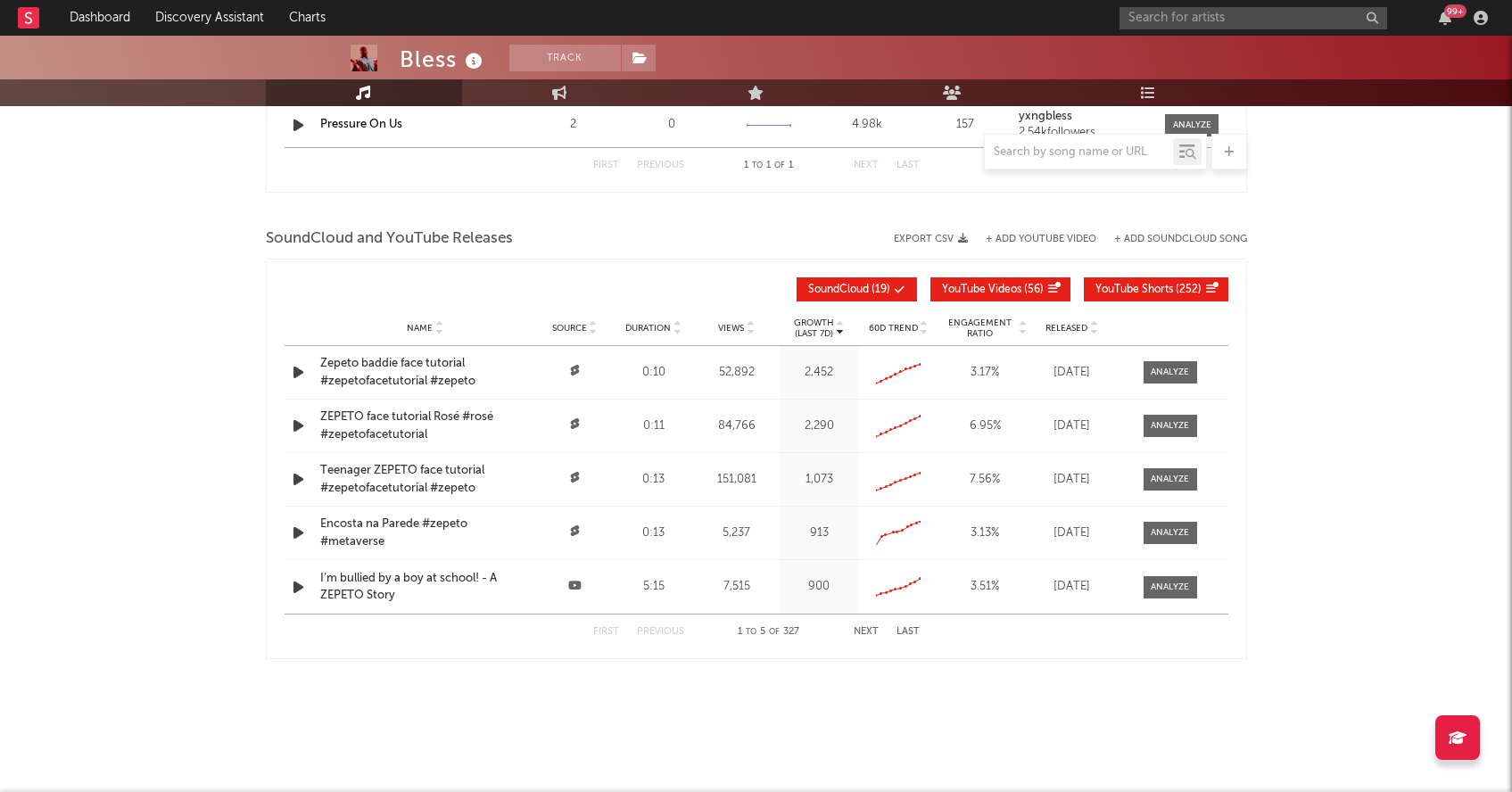 scroll, scrollTop: 1581, scrollLeft: 0, axis: vertical 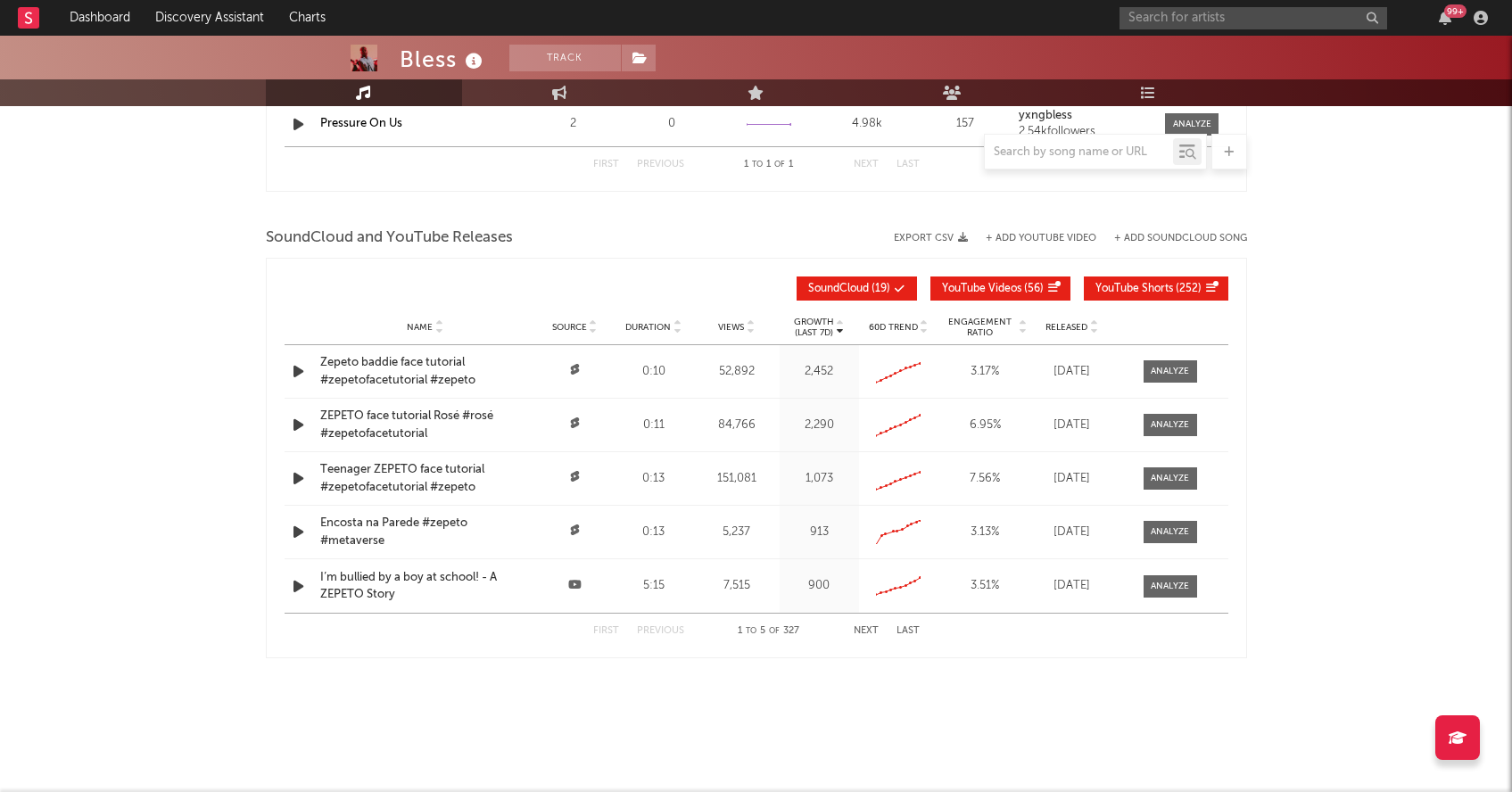 click on "Next" at bounding box center [866, 631] 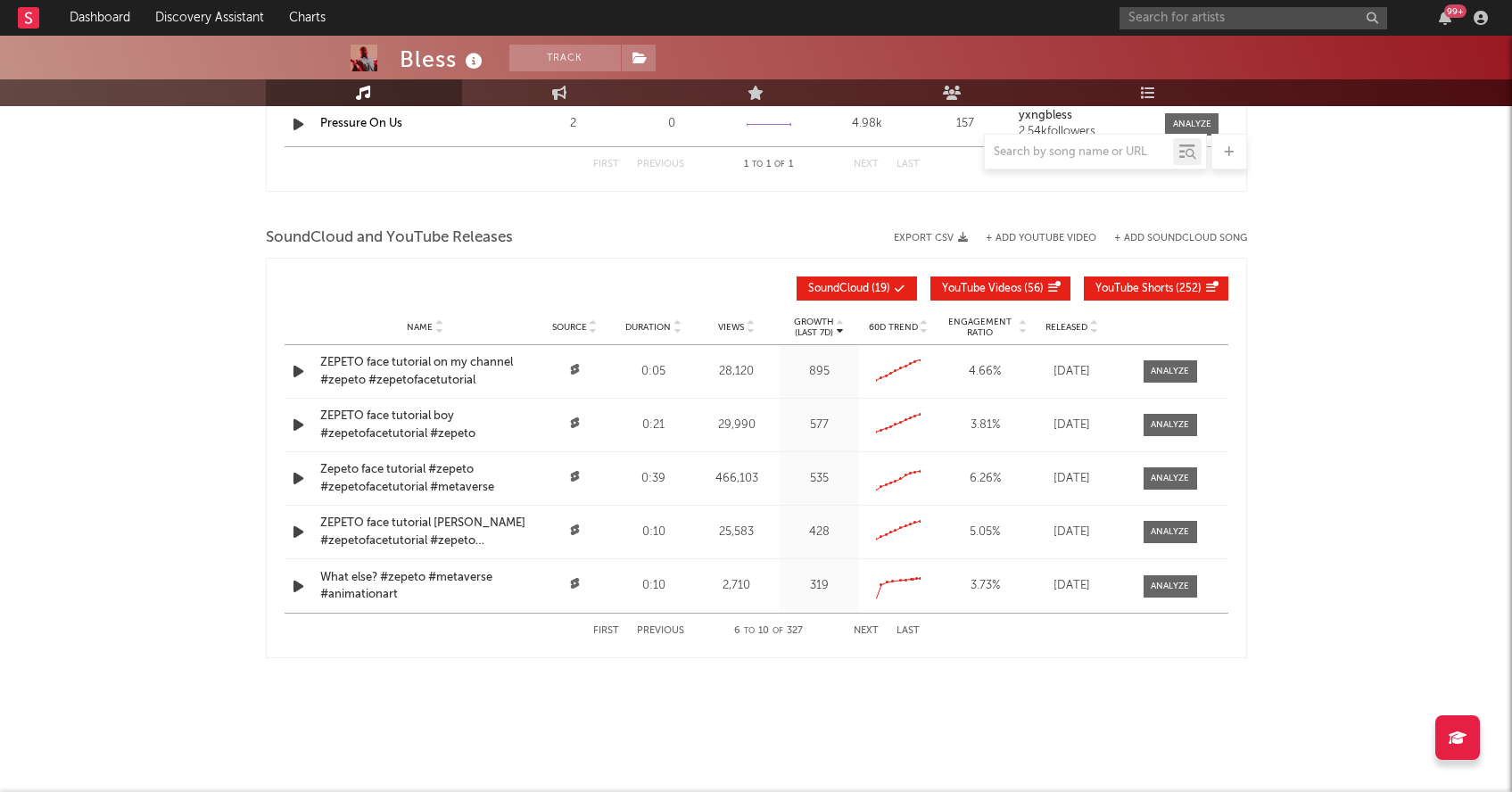 click on "Next" at bounding box center (866, 631) 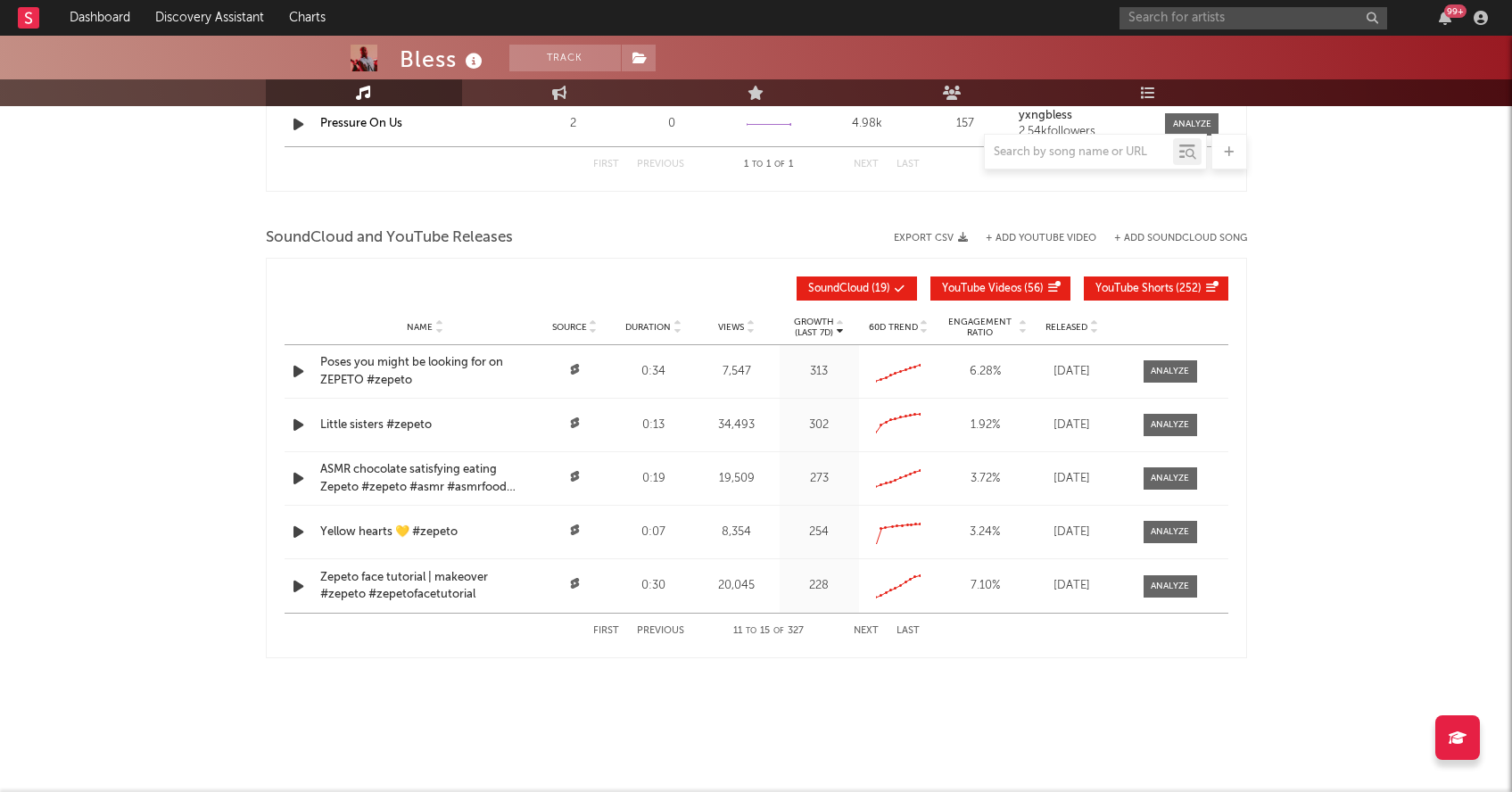 click on "Next" at bounding box center [866, 631] 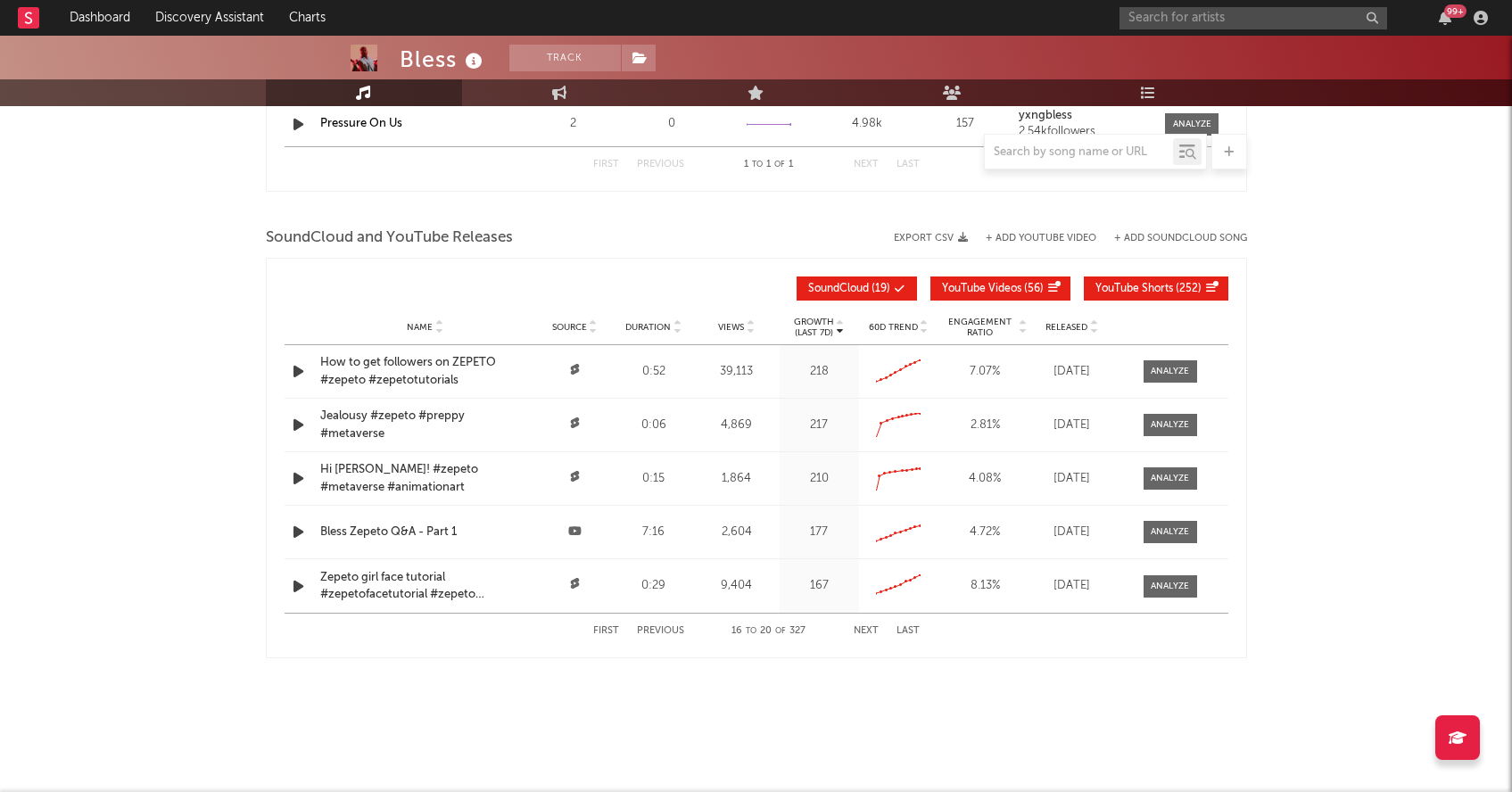 click on "Next" at bounding box center (866, 631) 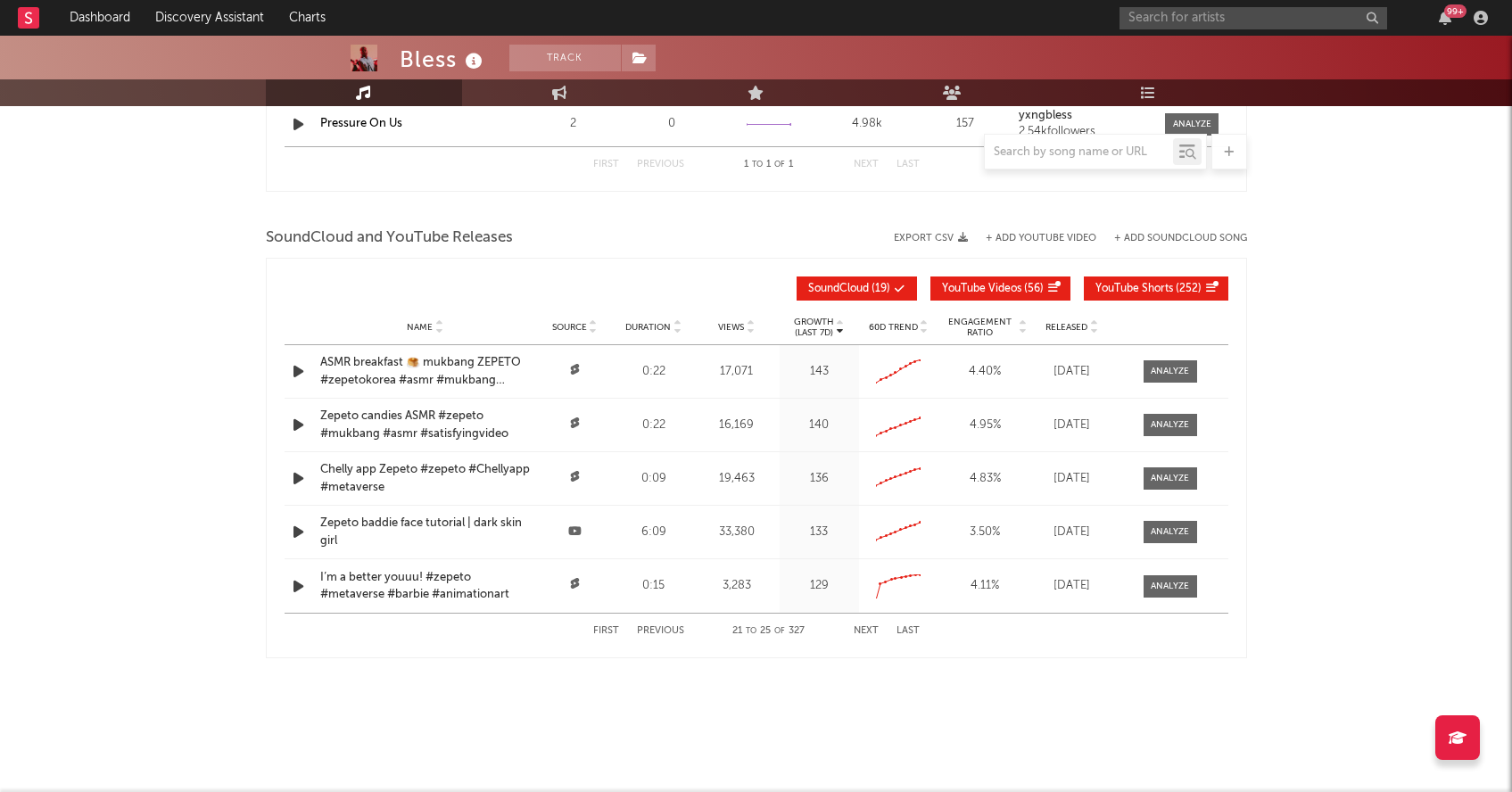 click on "Next" at bounding box center (866, 631) 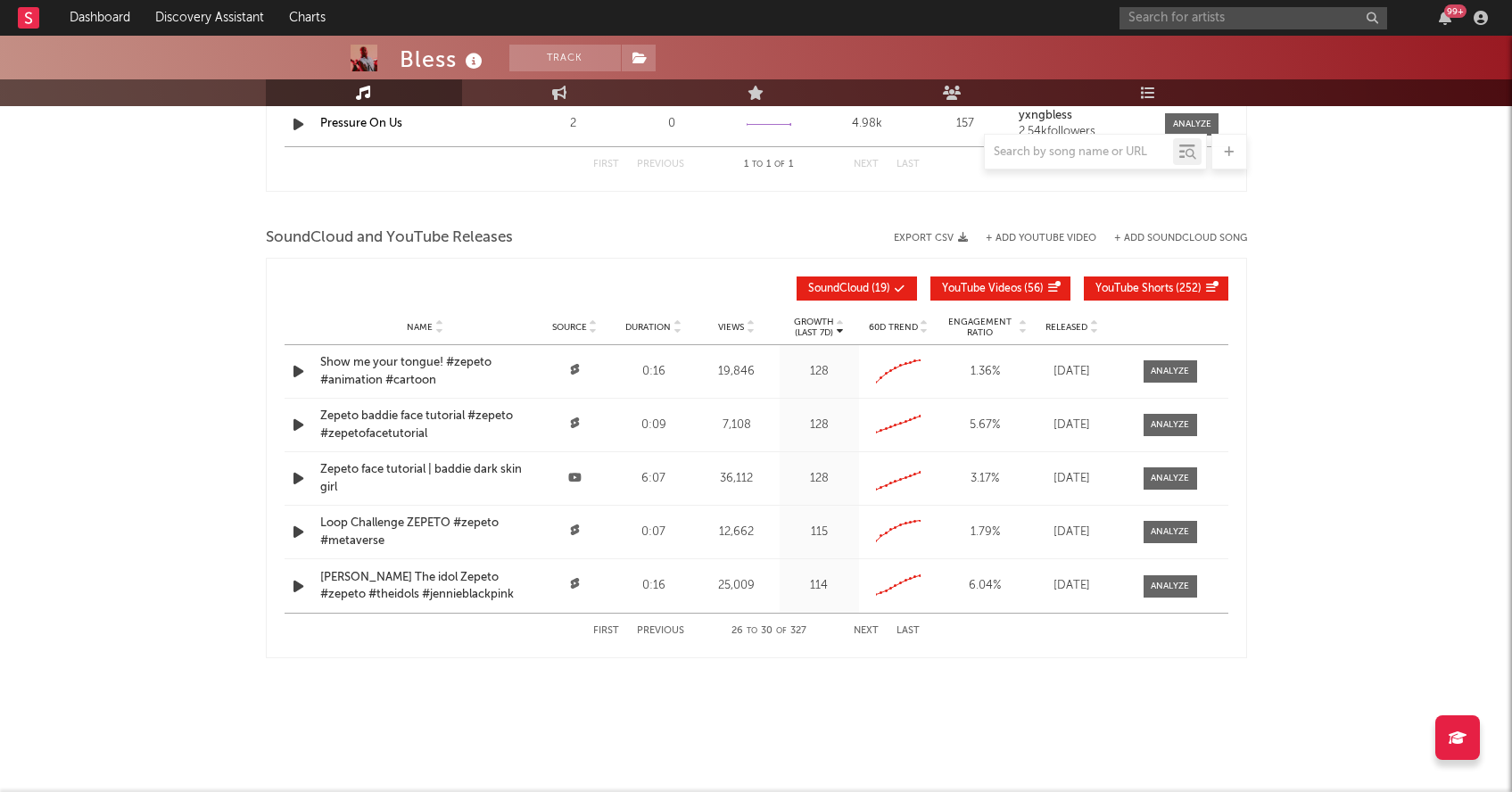 click on "Next" at bounding box center [866, 631] 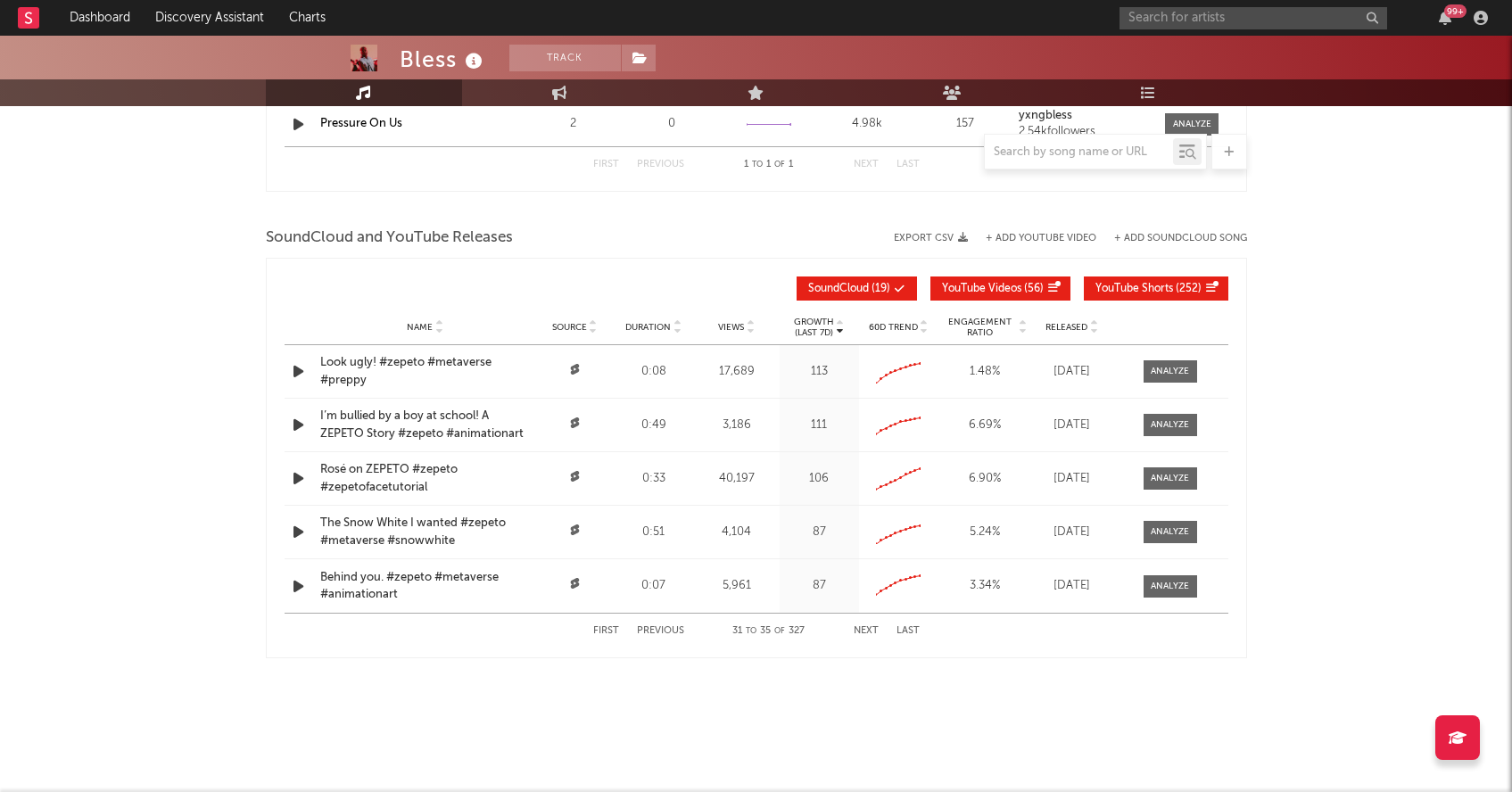 click on "Next" at bounding box center (866, 631) 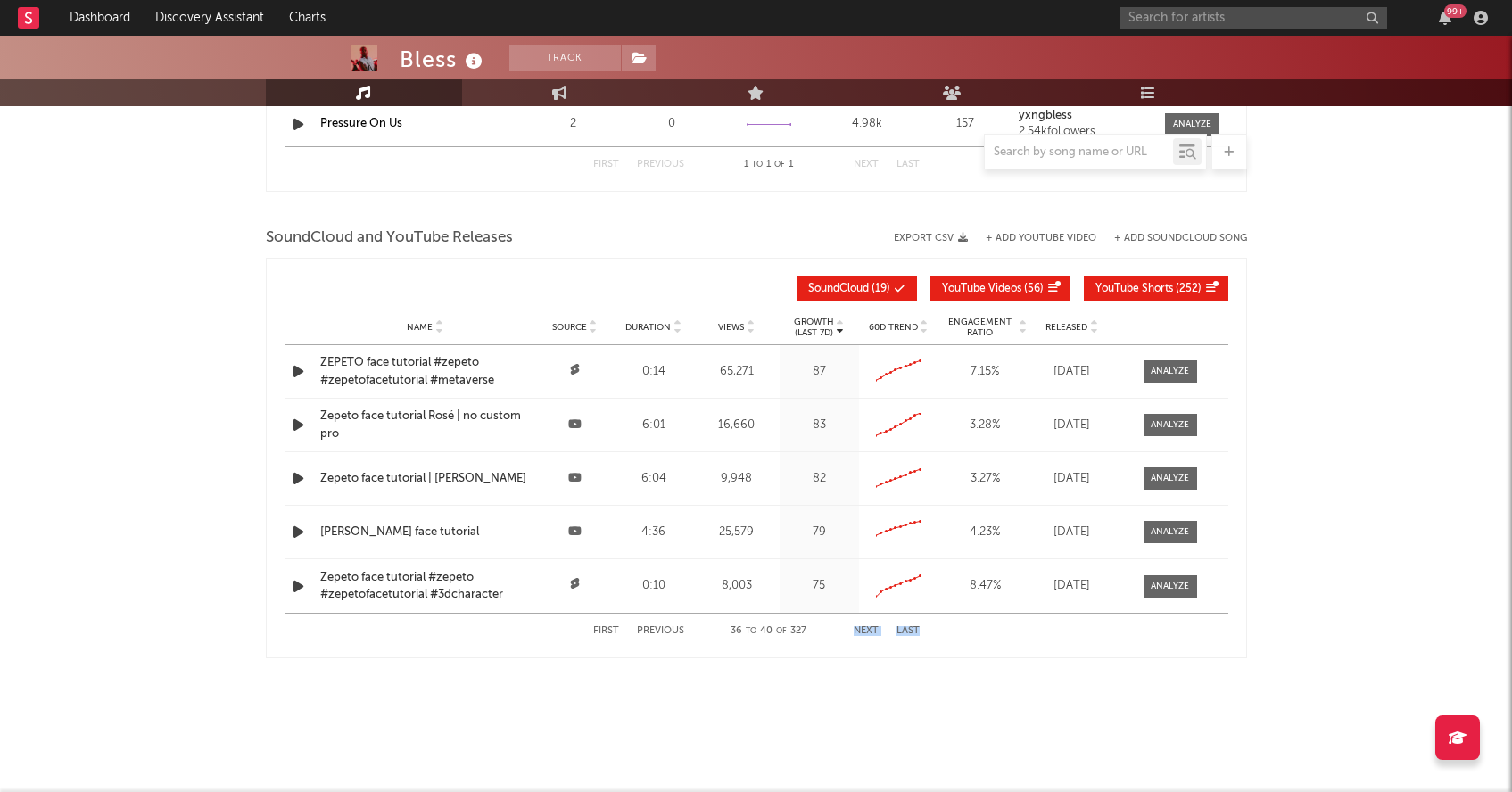 drag, startPoint x: 891, startPoint y: 715, endPoint x: 859, endPoint y: 623, distance: 97.406365 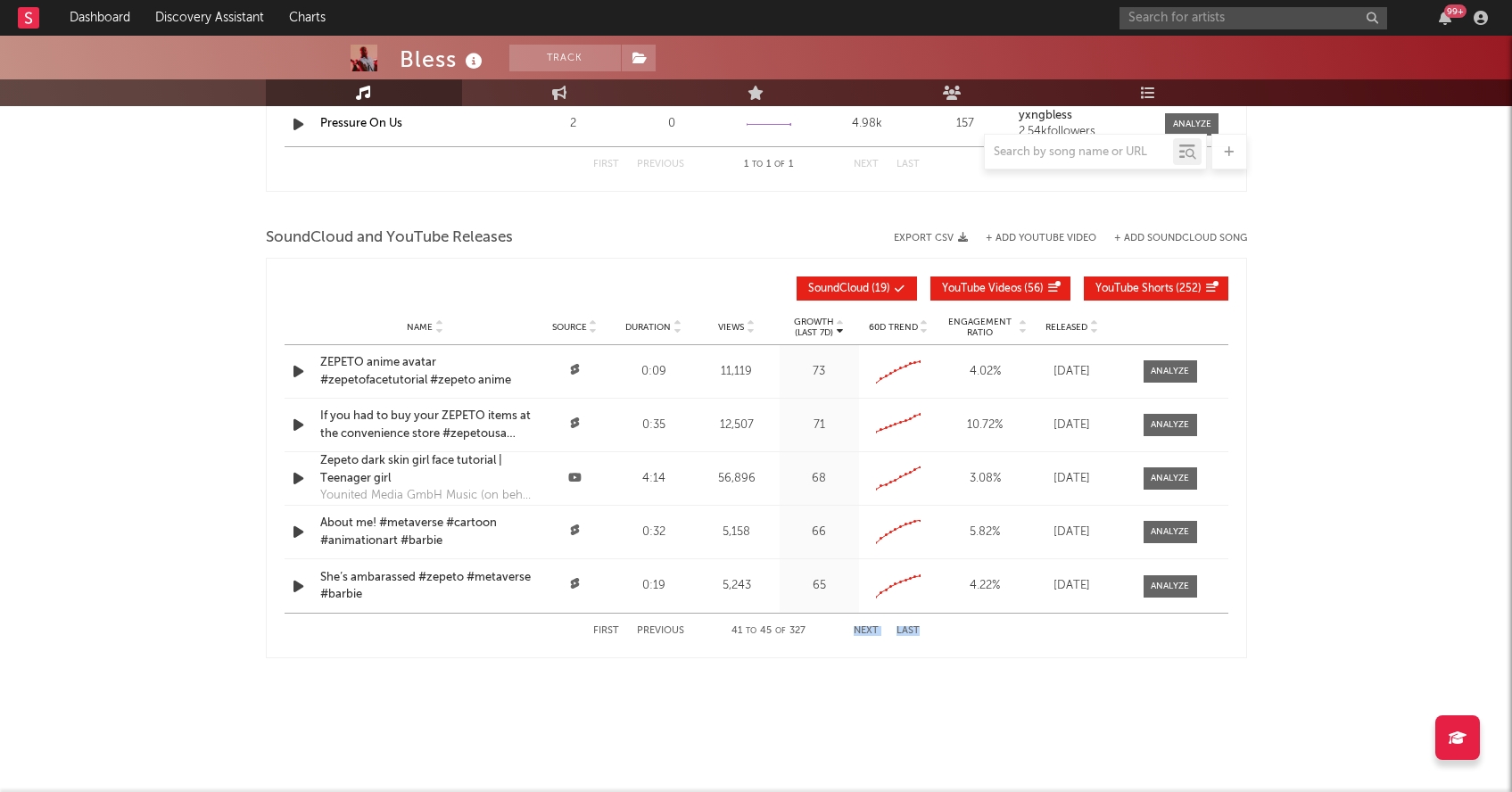 click on "Next" at bounding box center [866, 631] 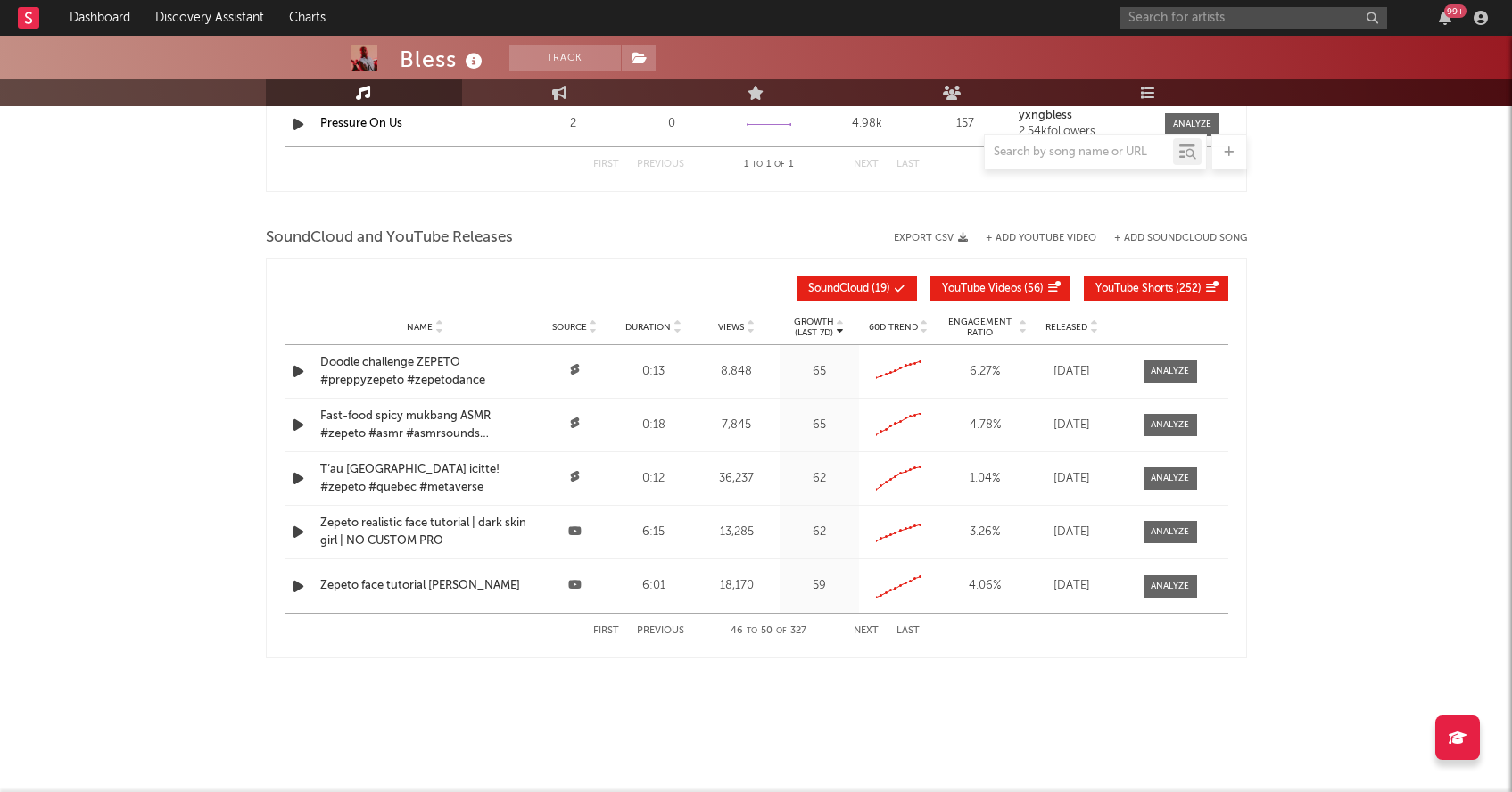 click on "Bless Track Ireland  |  Hip-Hop/Rap Edit Track Benchmark Summary 413 2,541 23,400 90 248  Monthly Listeners Jump Score:  60.0 Music Engagement Live Audience Playlists/Charts Music Total Artist Consumption Luminate - Daily Luminate - Weekly BMAT - Weekly OCC - Weekly Zoom 1w 1m 3m 6m YTD 1y All Created with Highcharts 10.3.3 OCC Weekly Streams OCC Weekly Consumption Zoom 1w 1m 3m 6m YTD 1y All → Recent DSP Releases Export CSV  Last Day Spotify Plays Copyright 7 Day Spotify Plays Last Day Spotify Plays ATD Spotify Plays Spotify Popularity Released Global ATD Audio Streams Global Rolling 7D Audio Streams Estimated % Playlist Streams Last Day Spotify Popularity Streams / 7d Growth Originals   ( 48 ) Features   ( 4 ) Name Copyright Label Album Names Composer Names 7 Day Spotify Plays Last Day Spotify Plays ATD Spotify Plays Spotify Popularity Total US Streams Total US SES Total UK Streams Total UK Audio Streams UK Weekly Streams UK Weekly Audio Streams Released US ATD Audio Streams US Rolling 7D Audio Streams" at bounding box center (756, -377) 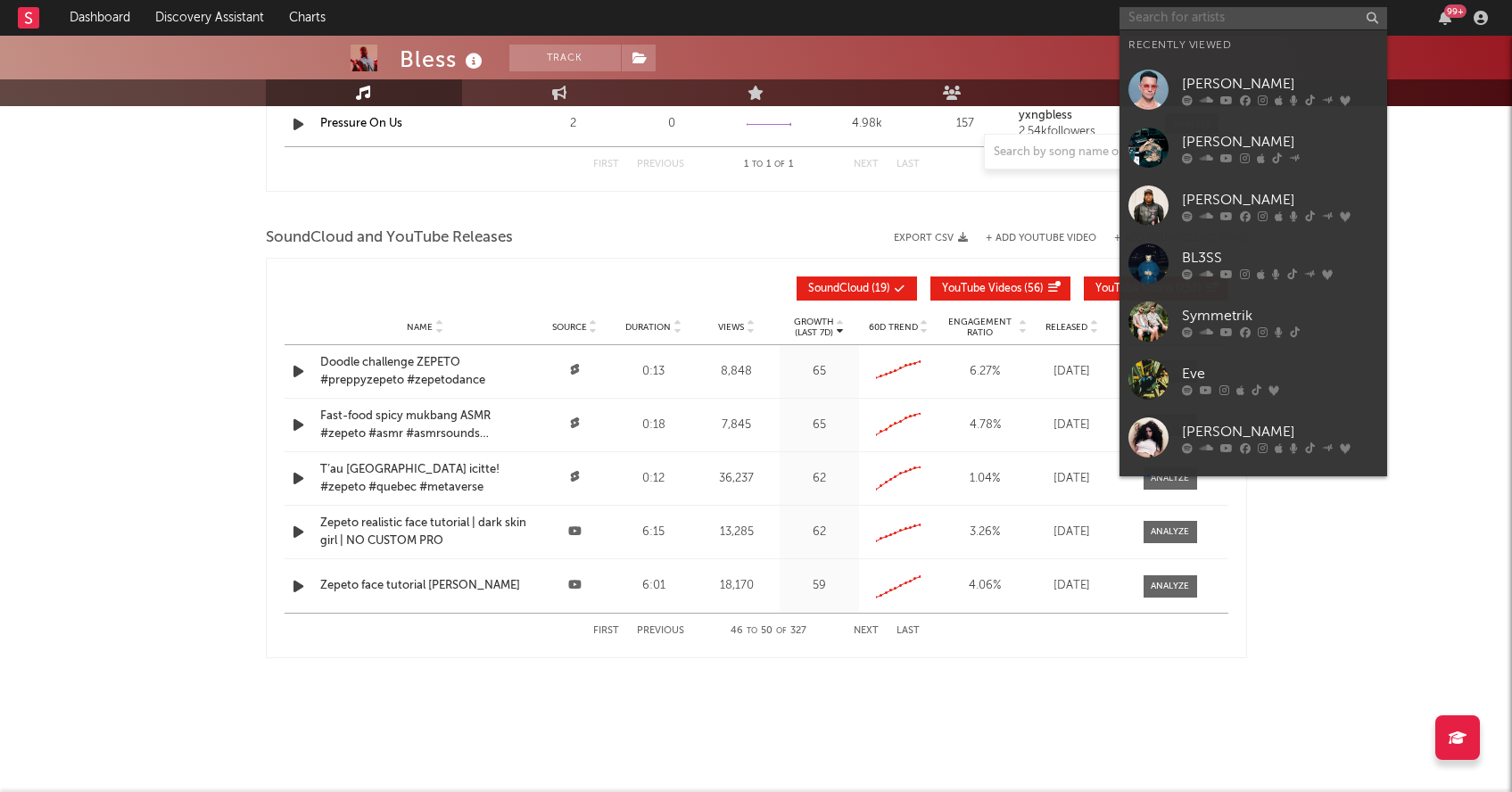 click at bounding box center (1253, 18) 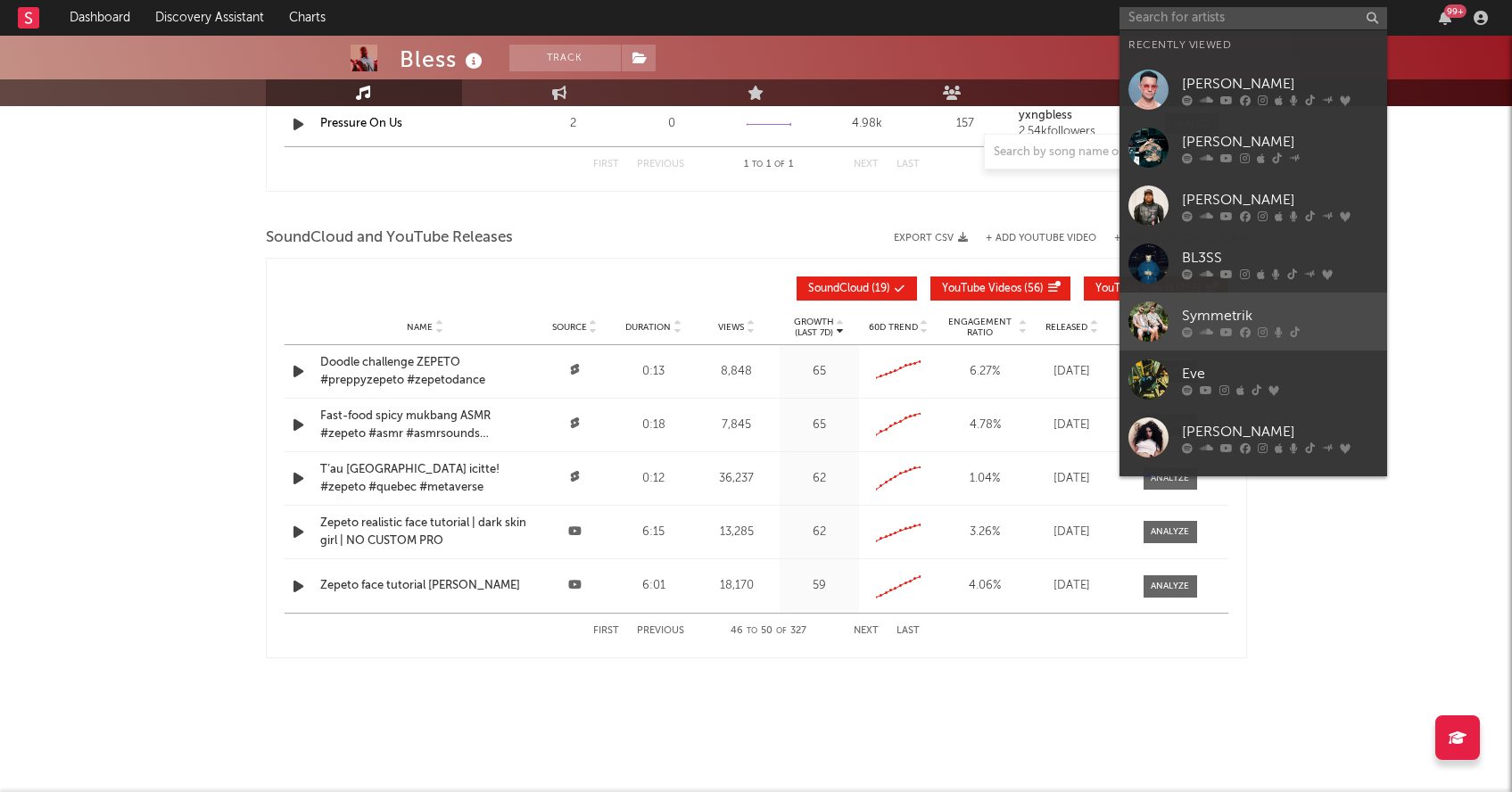 click at bounding box center (1262, 332) 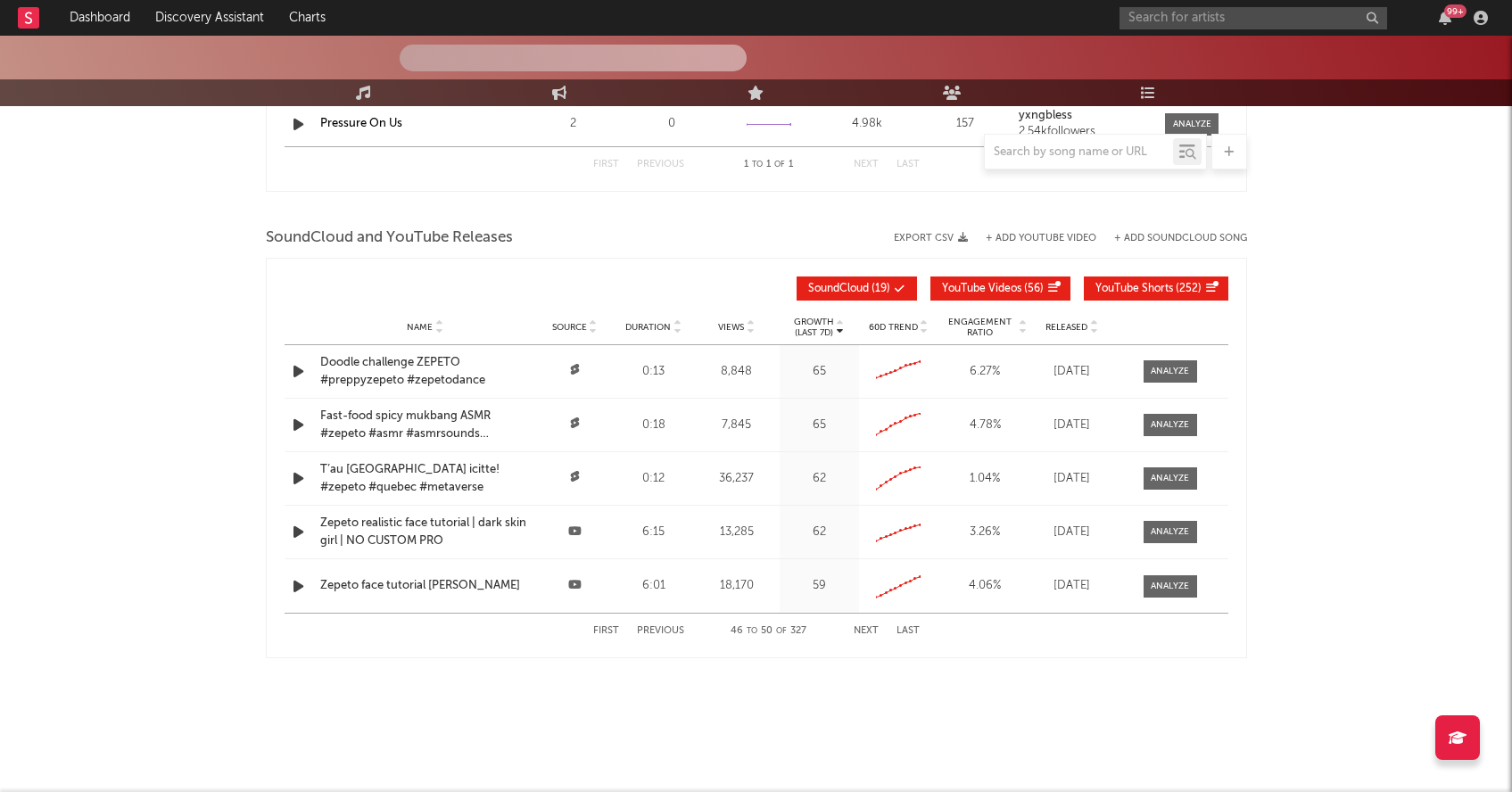 scroll, scrollTop: 0, scrollLeft: 0, axis: both 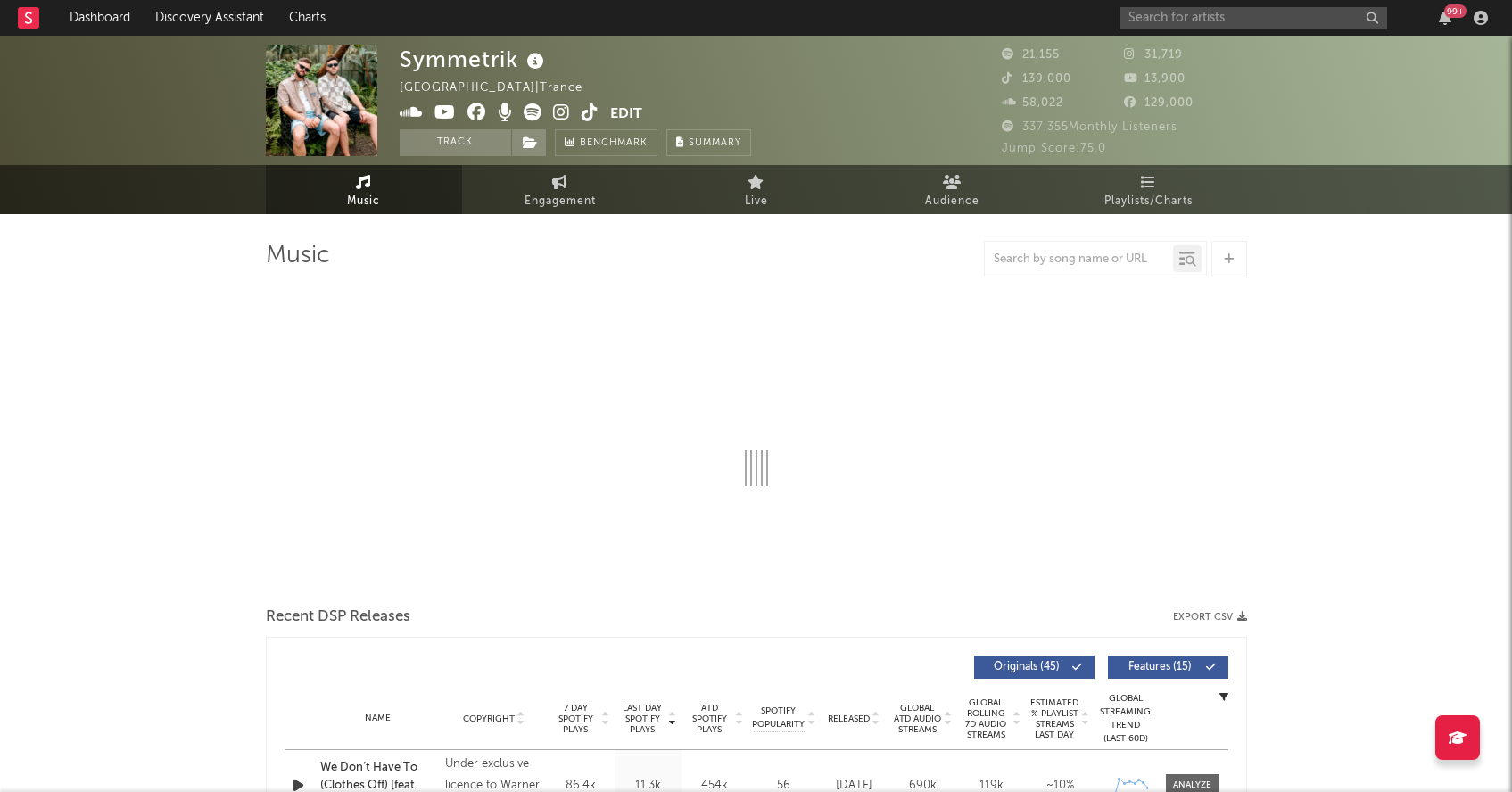 select on "6m" 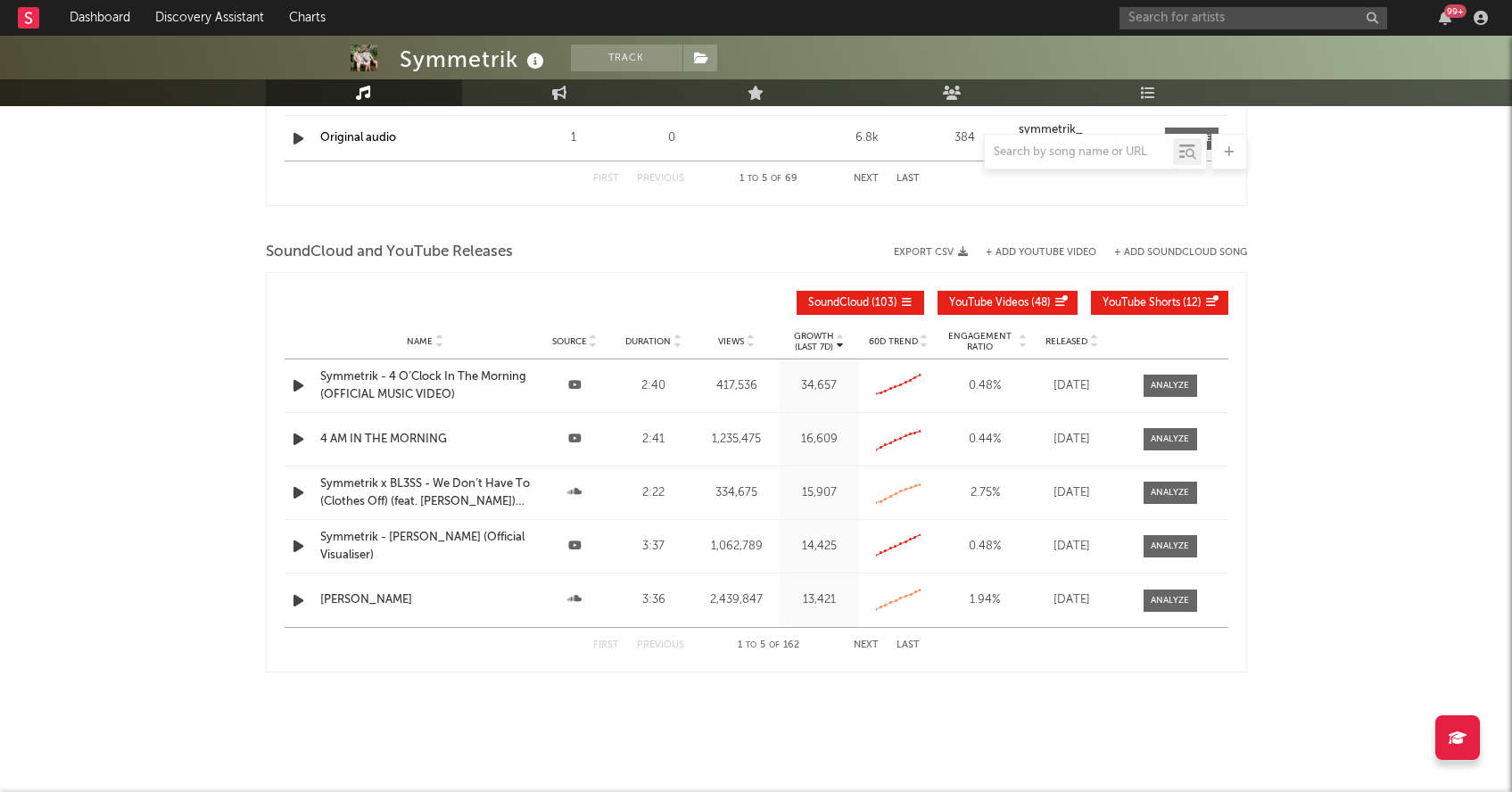 scroll, scrollTop: 1938, scrollLeft: 0, axis: vertical 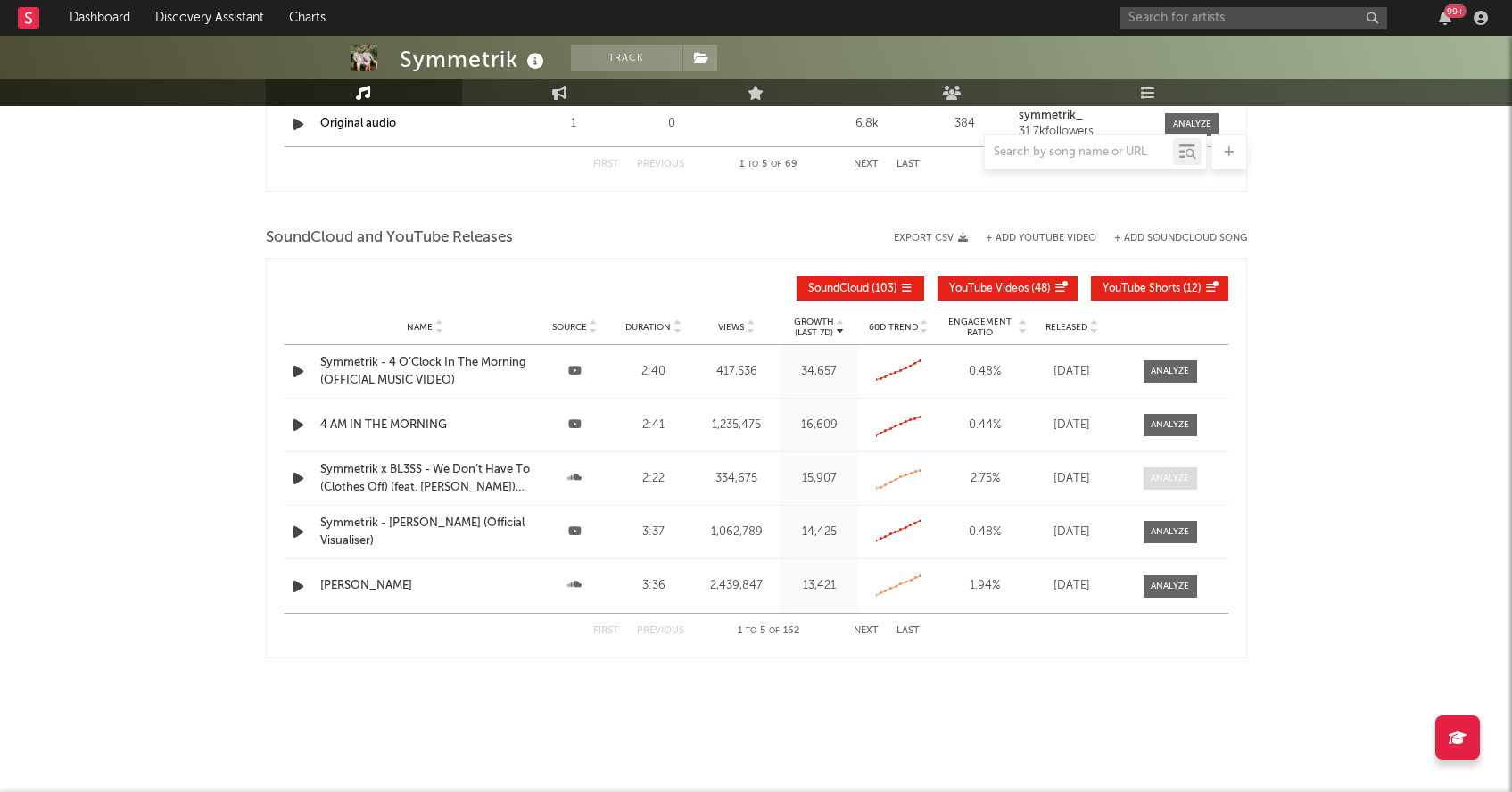 click at bounding box center (1169, 478) 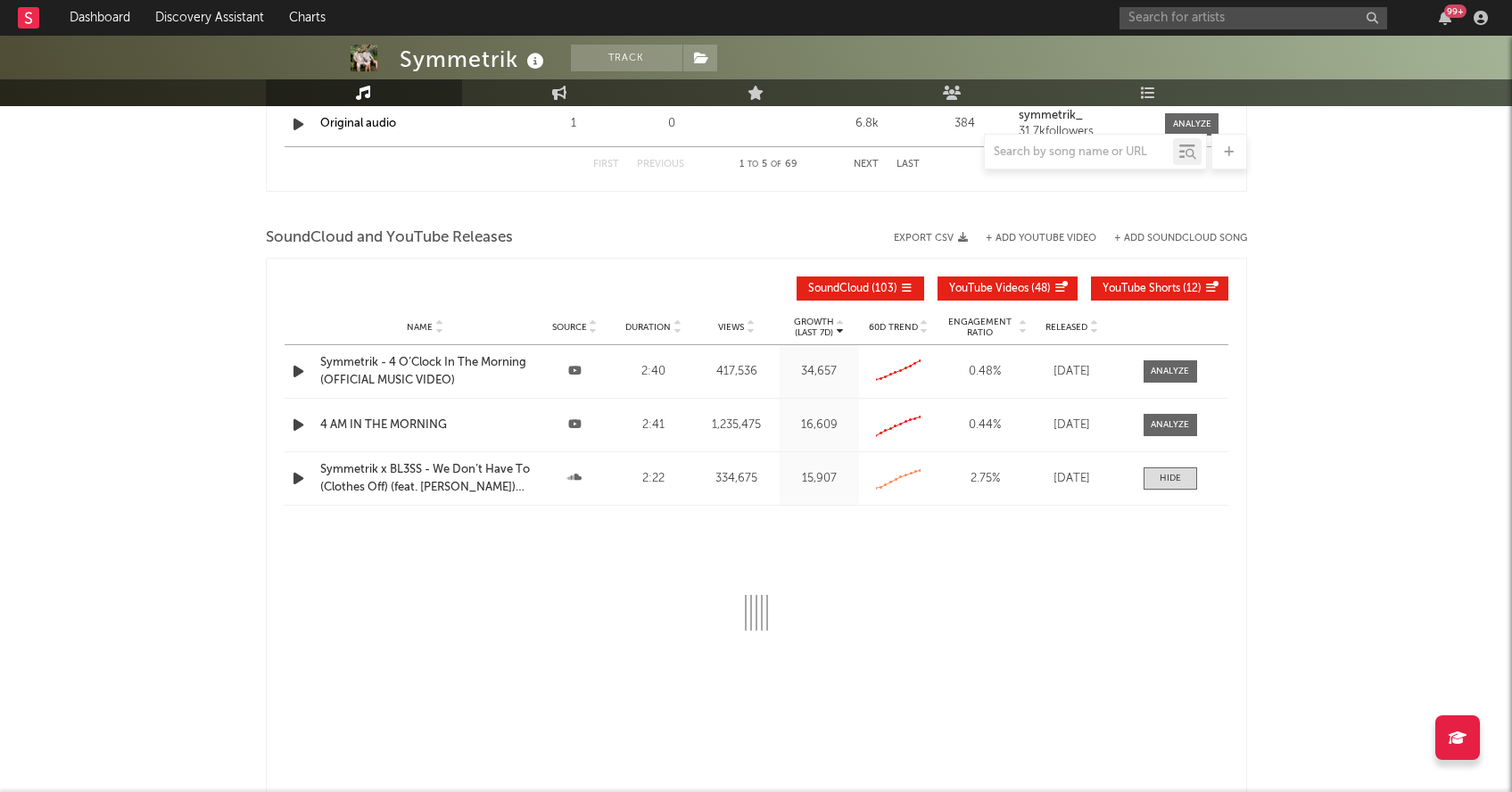 select on "All" 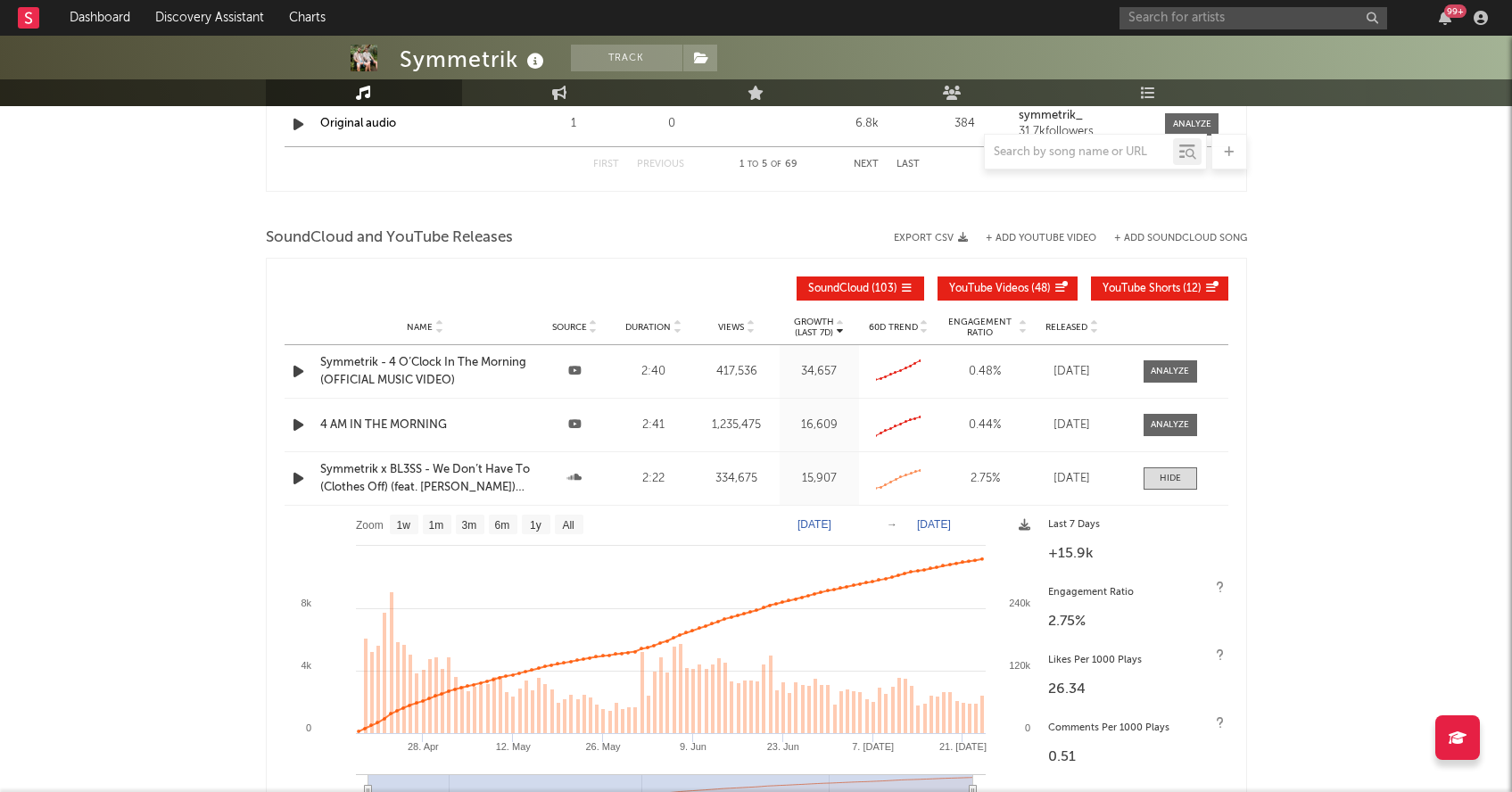 click on "Name Symmetrik x BL3SS - We Don’t Have To (Clothes Off) (feat. [PERSON_NAME]) OUT NOW ON ALL PLATFORMS Source Duration 2:22 Views 334,675 Growth (Last 7d) 15,907 60D Trend Created with Highcharts 10.3.3 Engagement Ratio 2.75 % Released [DATE]" at bounding box center [756, 478] 